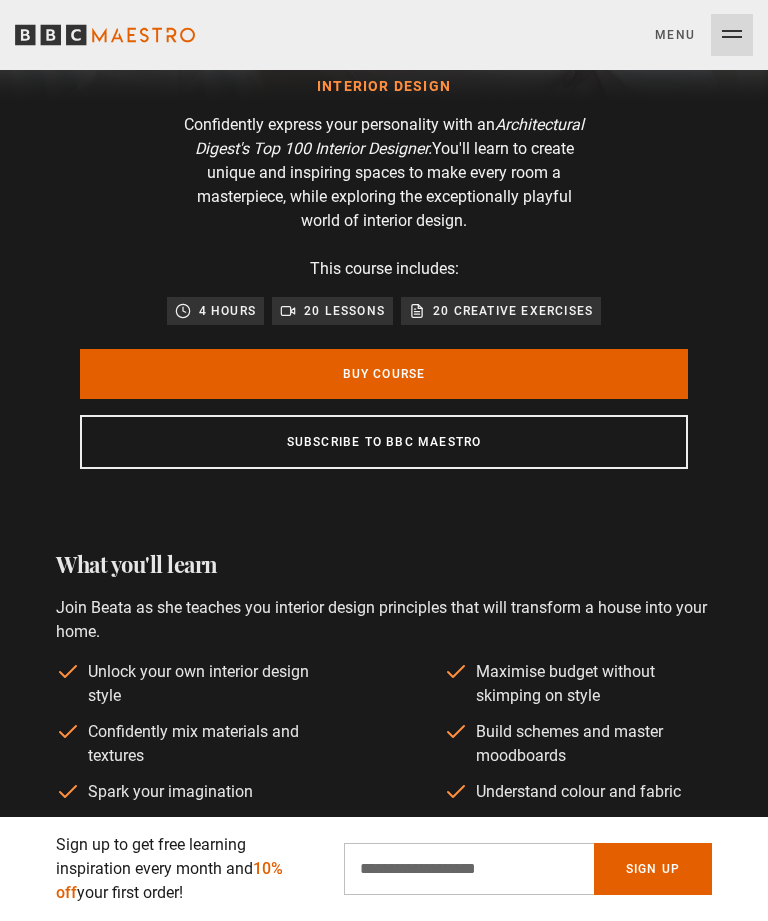 scroll, scrollTop: 0, scrollLeft: 0, axis: both 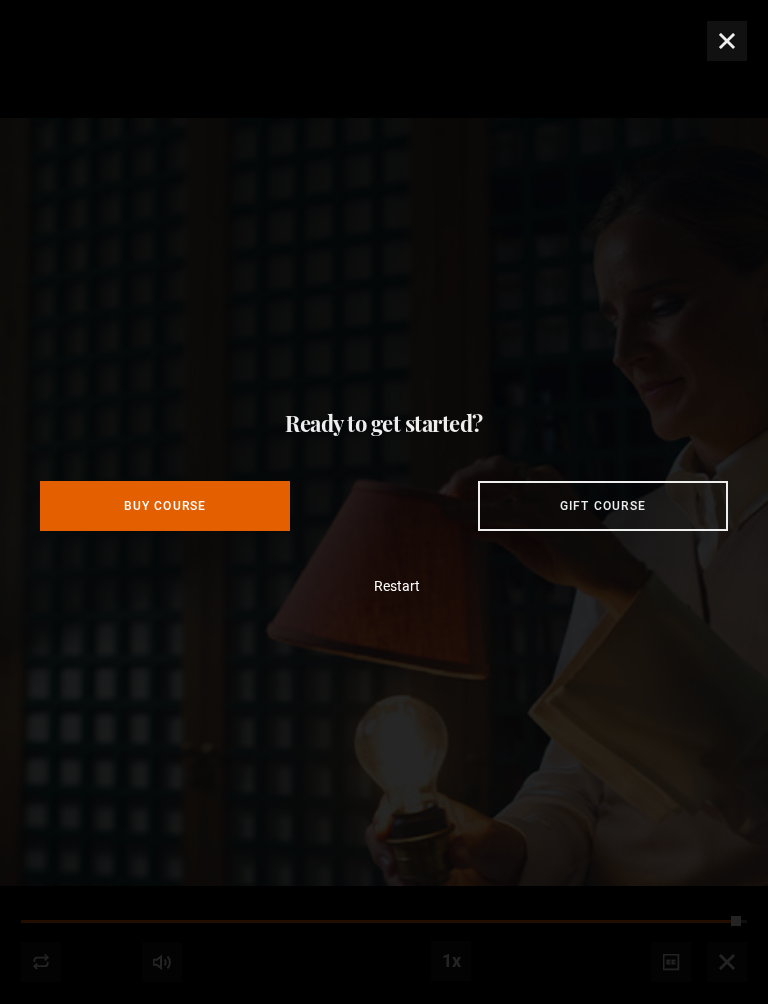 click on "Ready to get started?
Buy Course
Gift course
Restart" at bounding box center [384, 502] 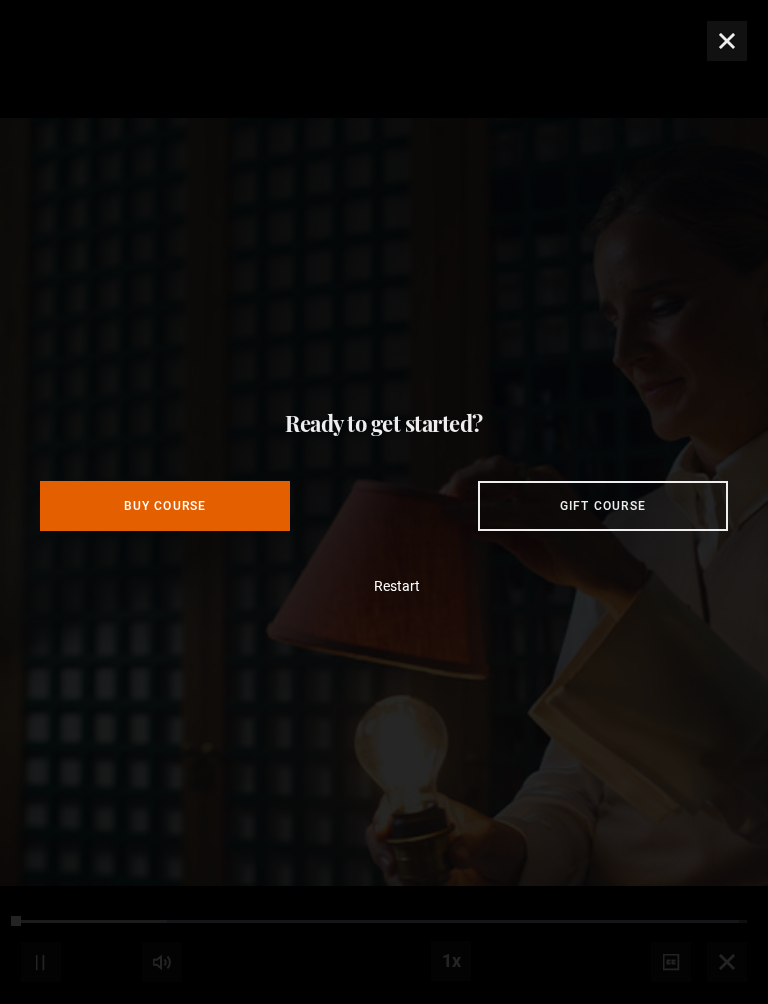 click on "Ready to get started?
Buy Course
Gift course
Restart" at bounding box center [384, 502] 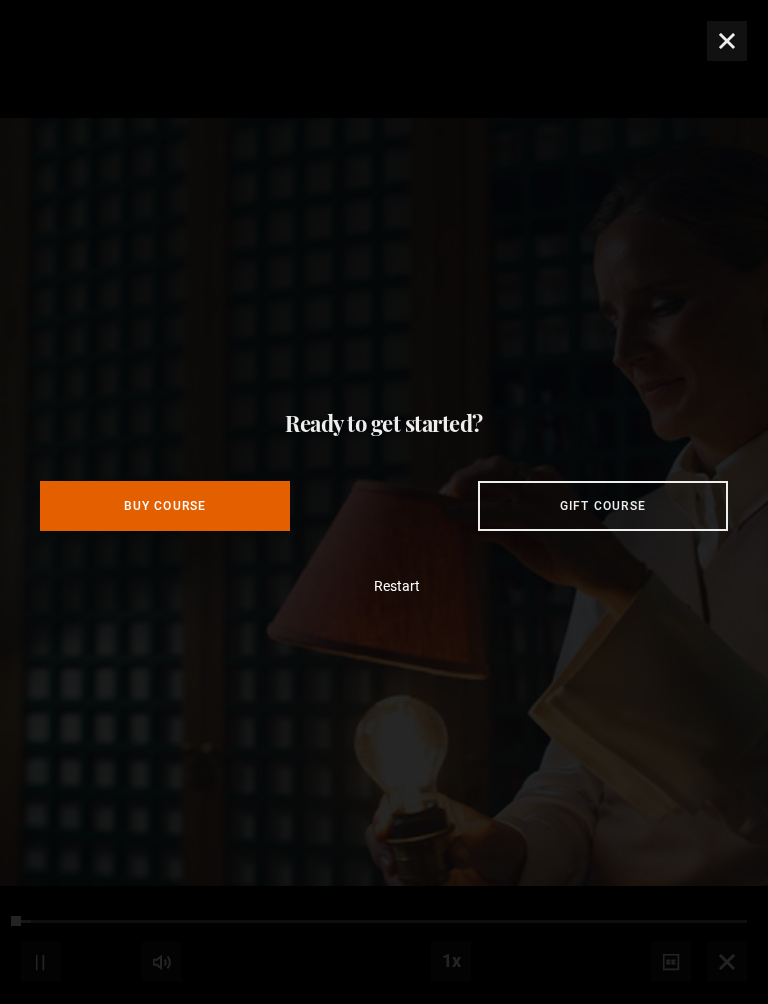 click on "Ready to get started?
Buy Course
Gift course
Restart" at bounding box center (384, 502) 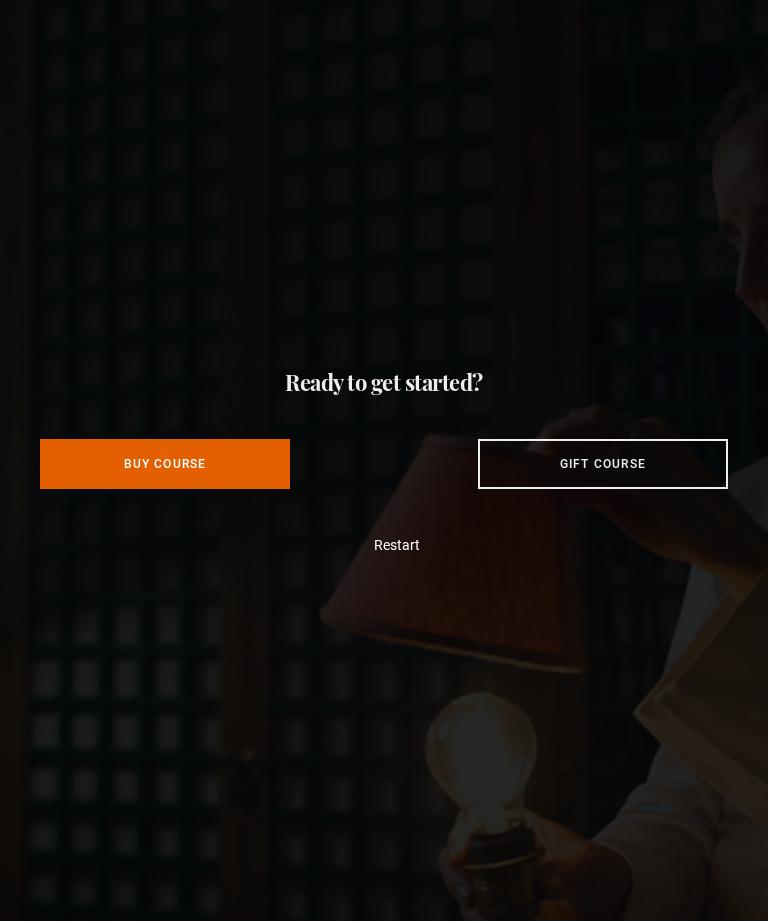 scroll, scrollTop: 2087, scrollLeft: 0, axis: vertical 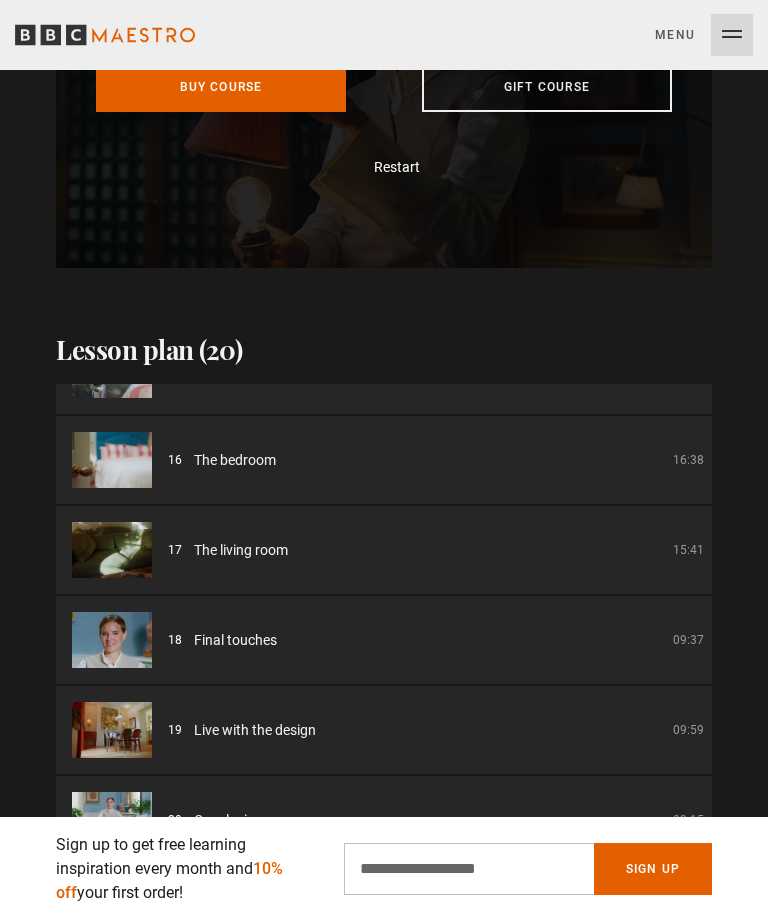 click on "Lesson plan (20)
01
Introduction
05:09
02
Find your expression
10:44
03
Use contrast and variation
12:48
04
Create a sense of place
09:45
05
Find inspiration, with Nicky Haslam
12:09
06
Draw your layout
15:00
07
Choose fixed materials
13:20" at bounding box center [384, 566] 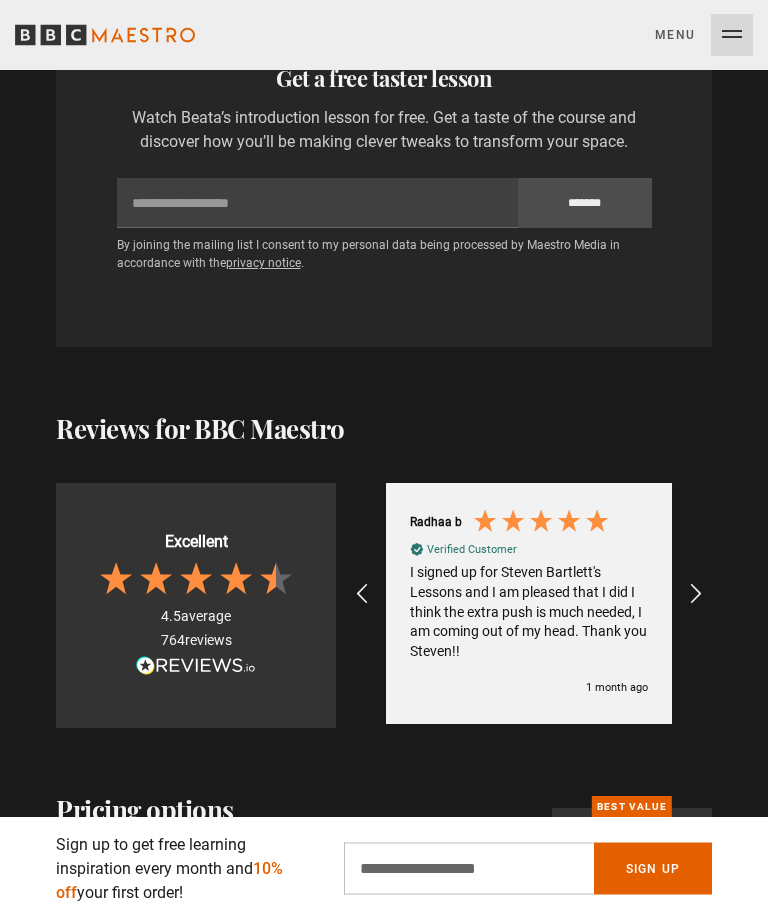 scroll, scrollTop: 3636, scrollLeft: 0, axis: vertical 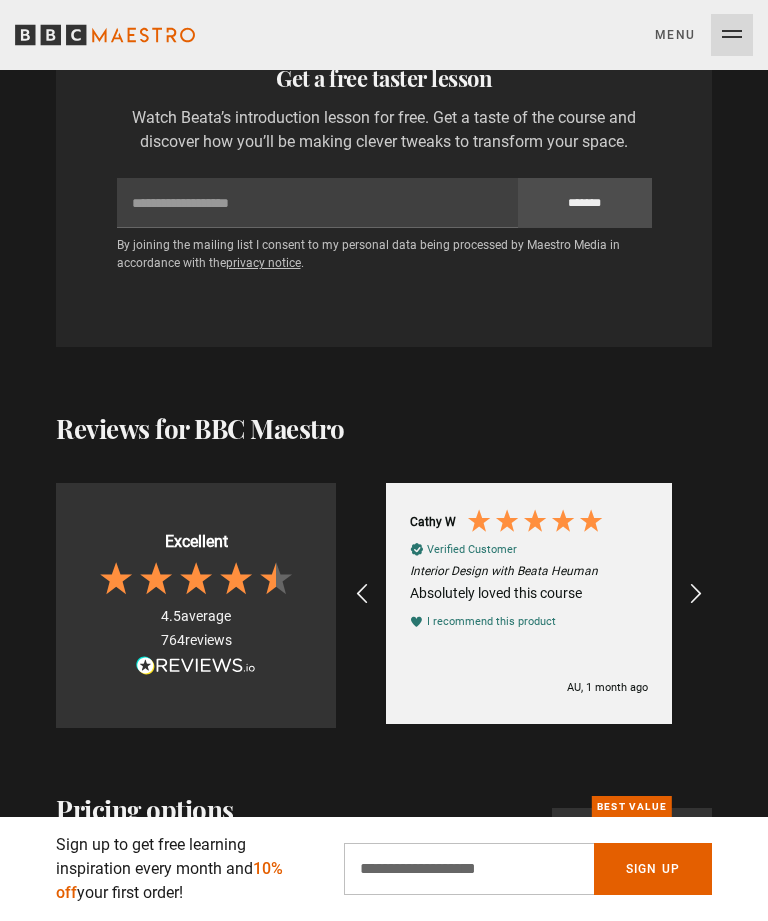 click at bounding box center [696, 594] 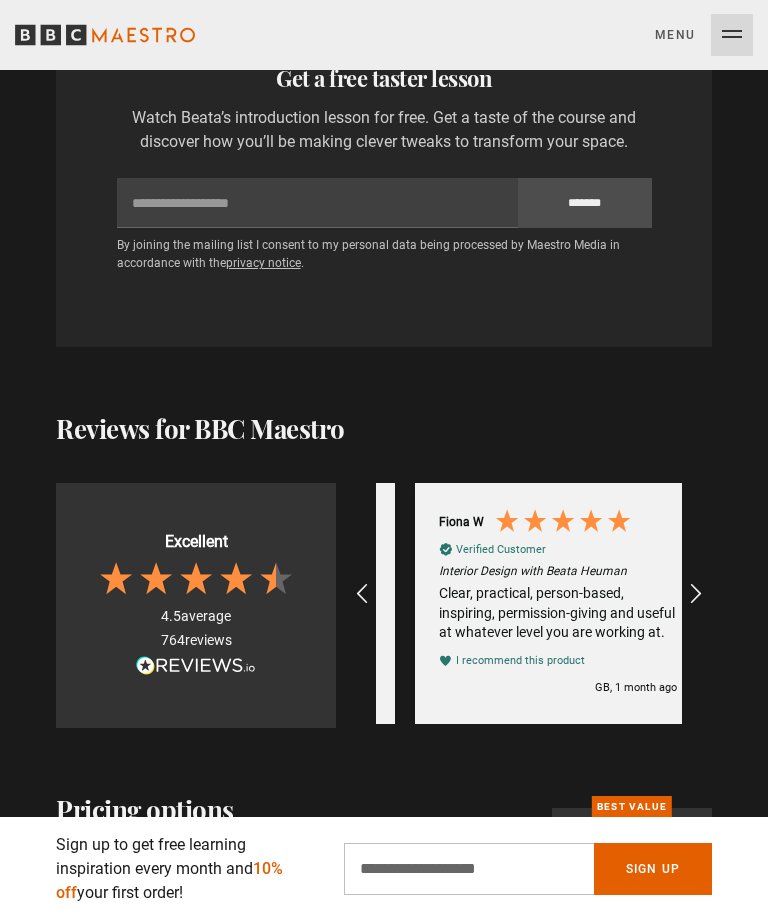 scroll, scrollTop: 0, scrollLeft: 5508, axis: horizontal 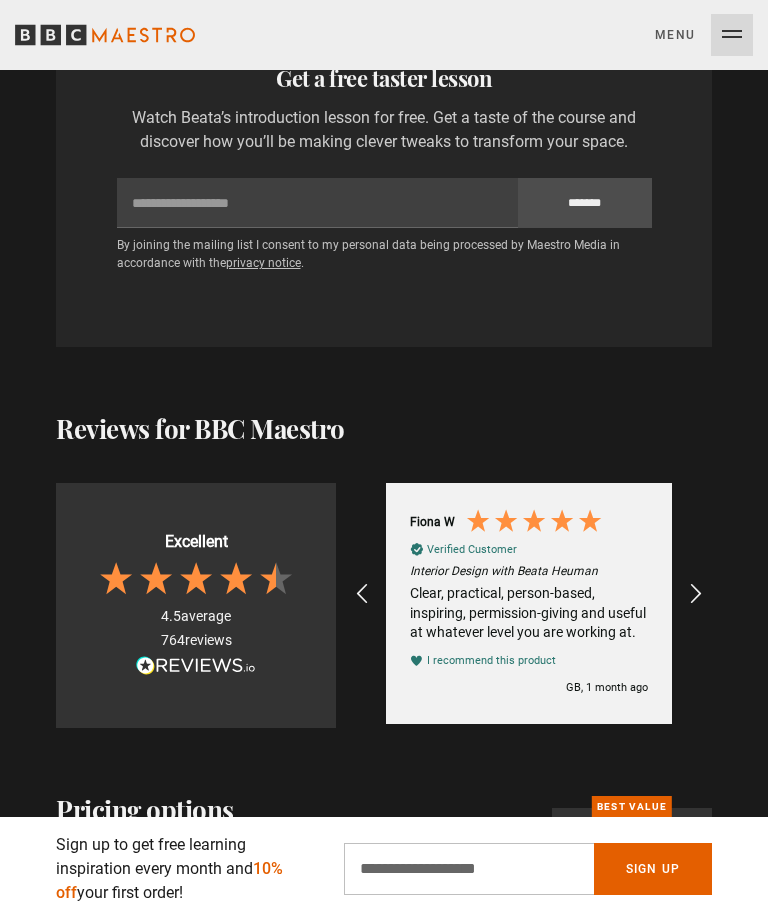 click at bounding box center [696, 594] 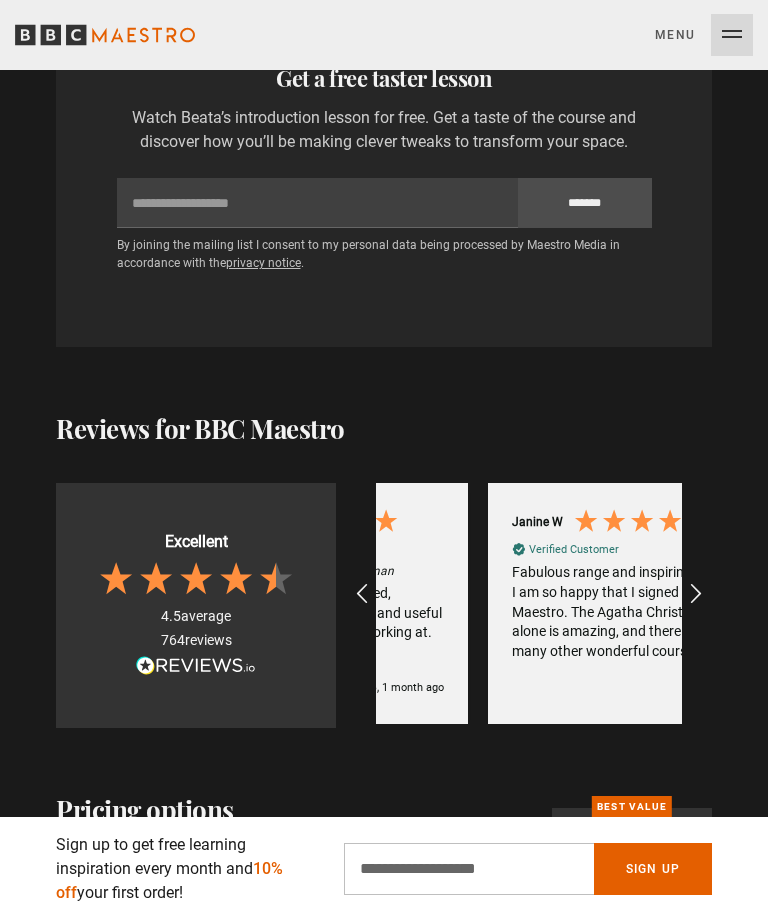 scroll, scrollTop: 0, scrollLeft: 5814, axis: horizontal 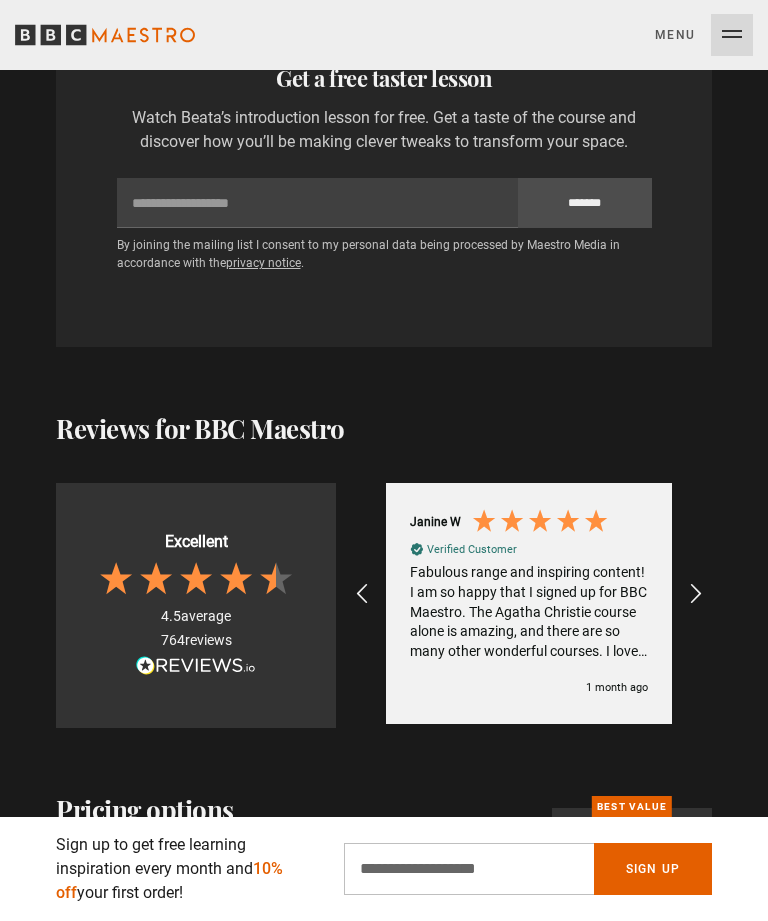 click at bounding box center (696, 594) 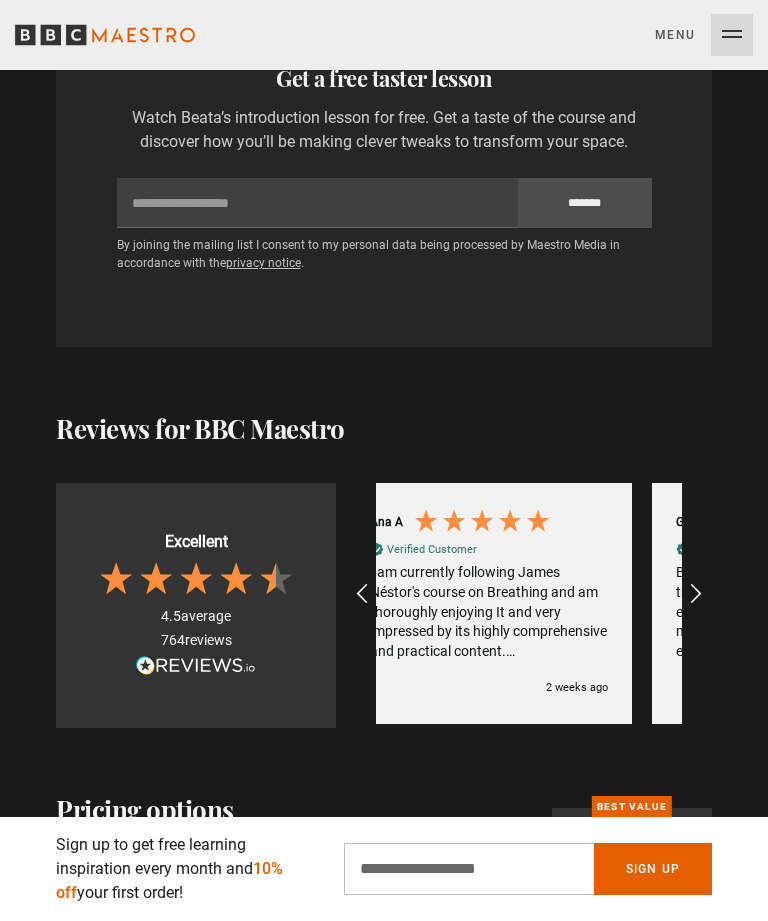scroll, scrollTop: 0, scrollLeft: 306, axis: horizontal 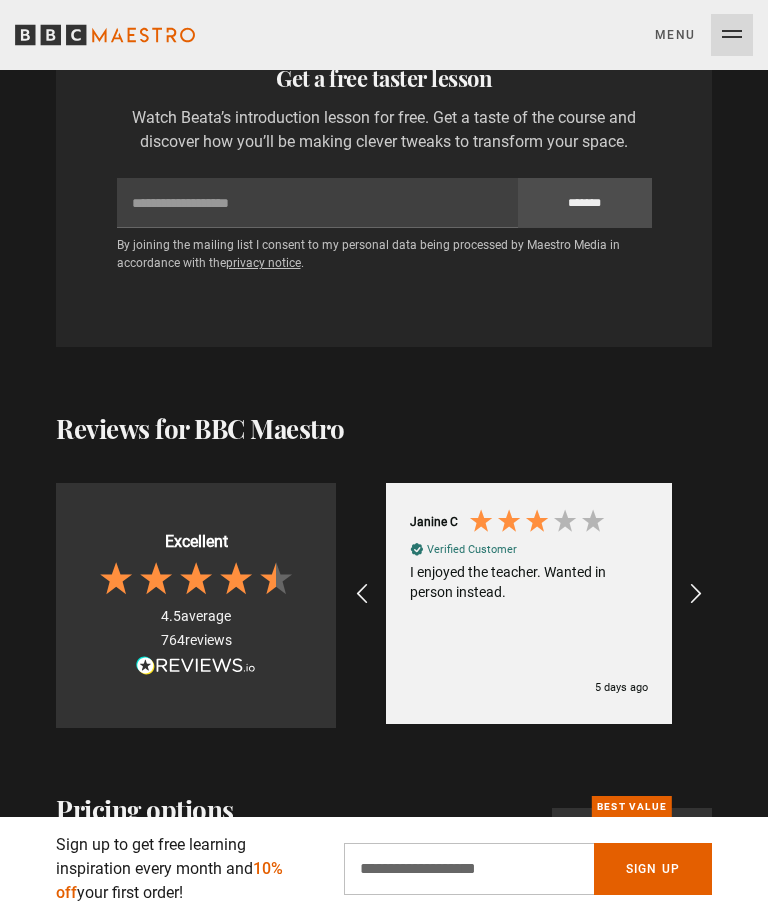 click at bounding box center (696, 594) 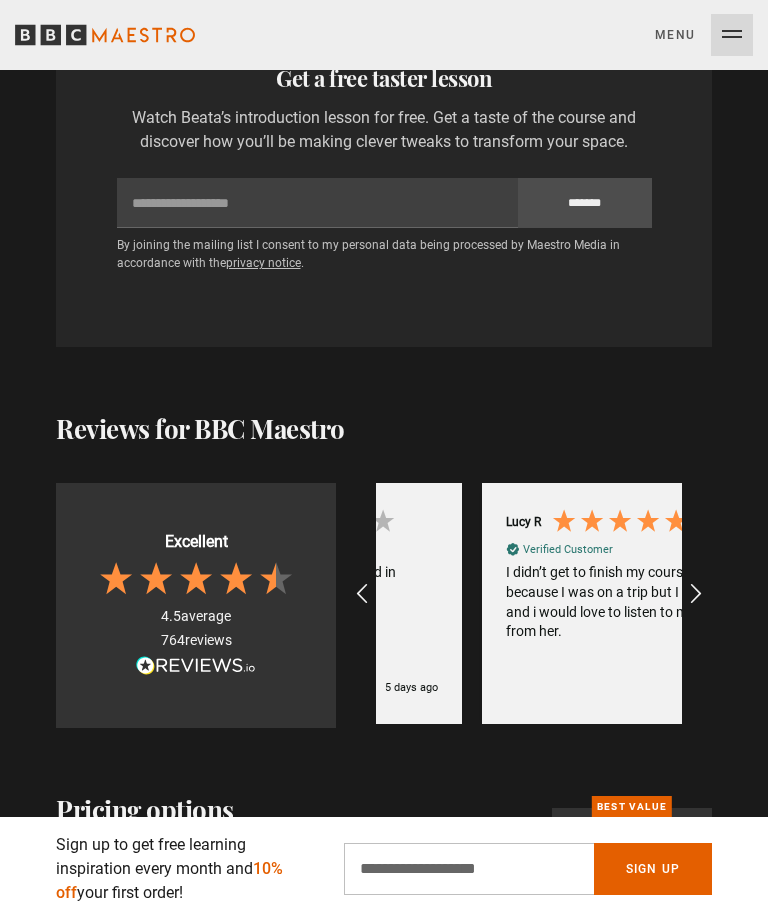 scroll, scrollTop: 0, scrollLeft: 612, axis: horizontal 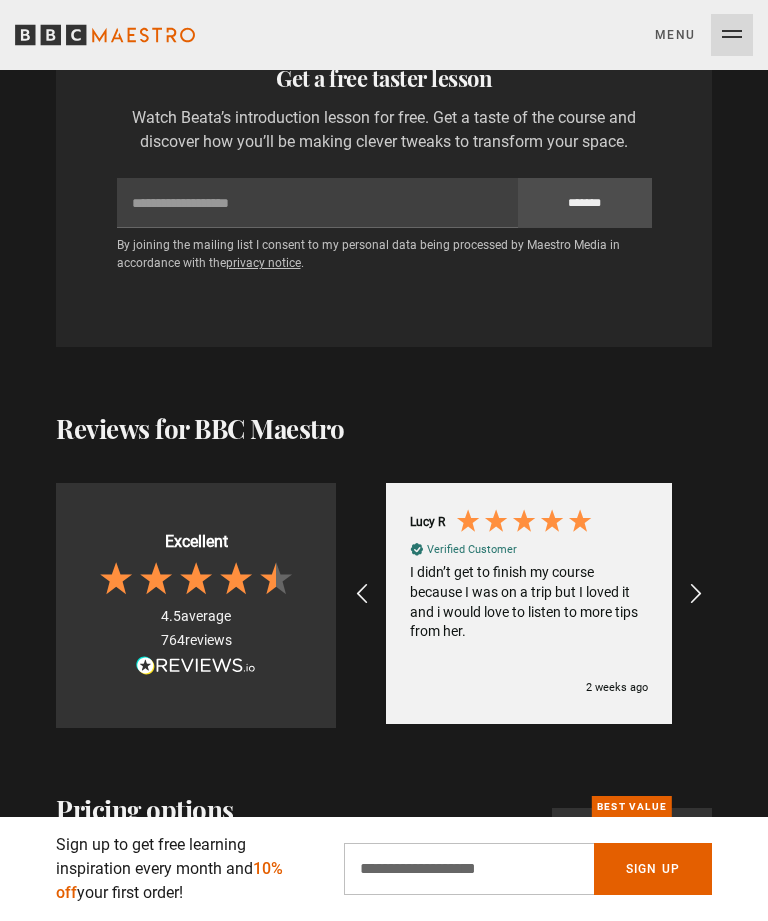 click at bounding box center [696, 594] 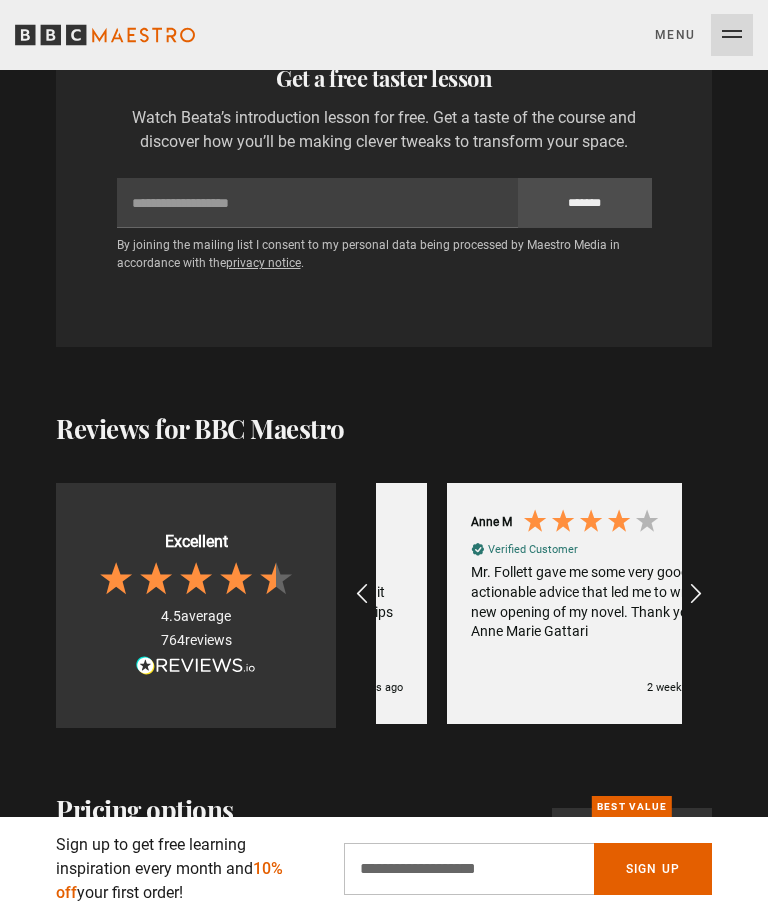 scroll, scrollTop: 0, scrollLeft: 918, axis: horizontal 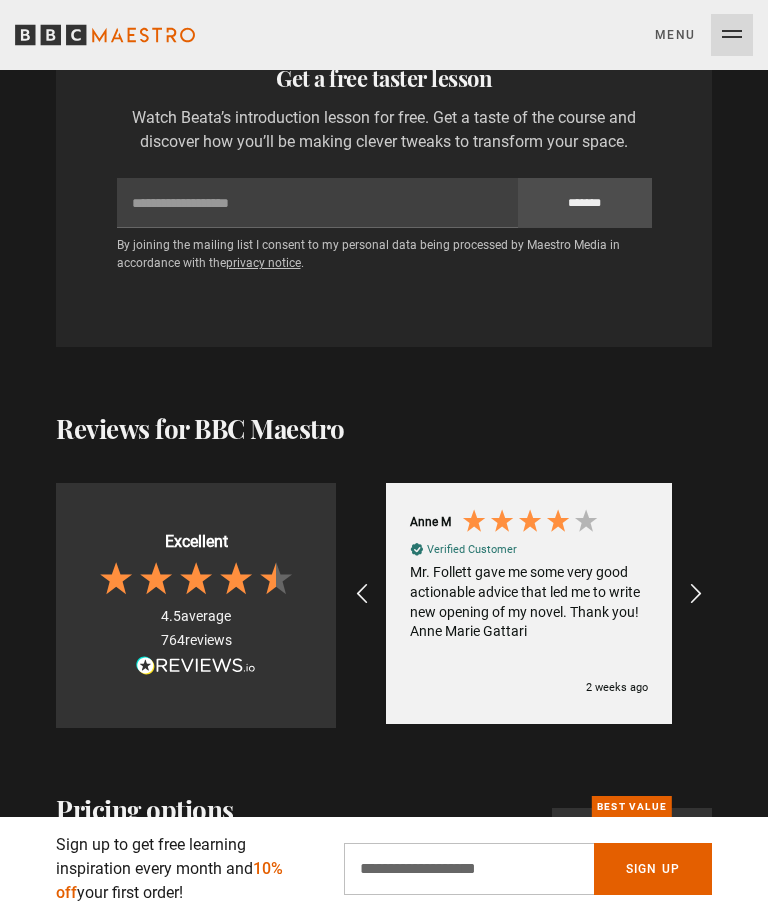 click at bounding box center [696, 594] 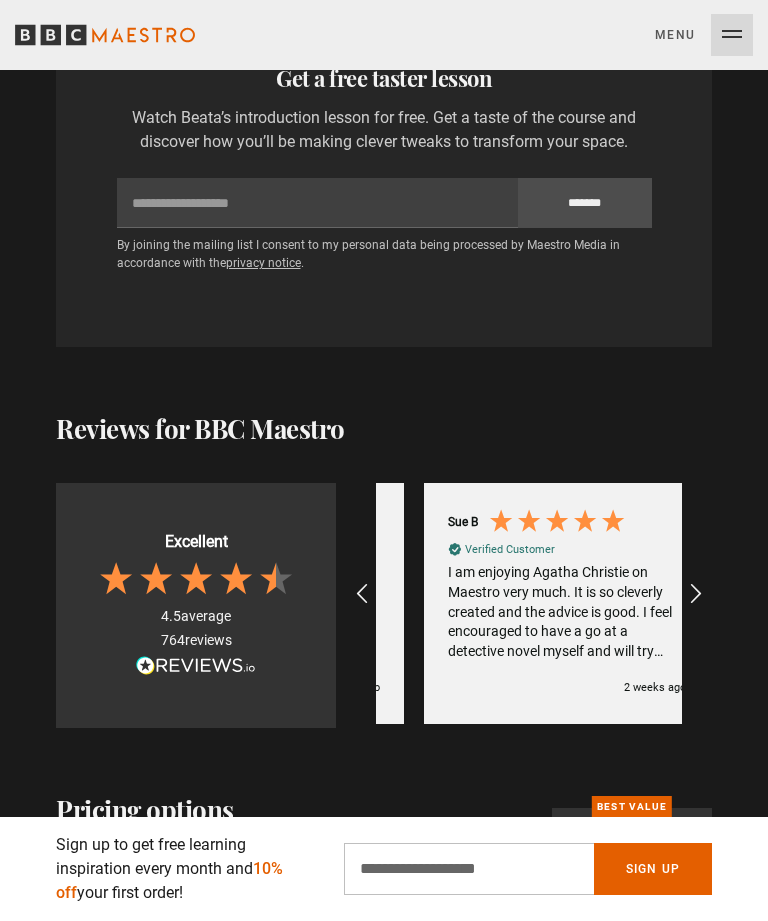 scroll, scrollTop: 0, scrollLeft: 1224, axis: horizontal 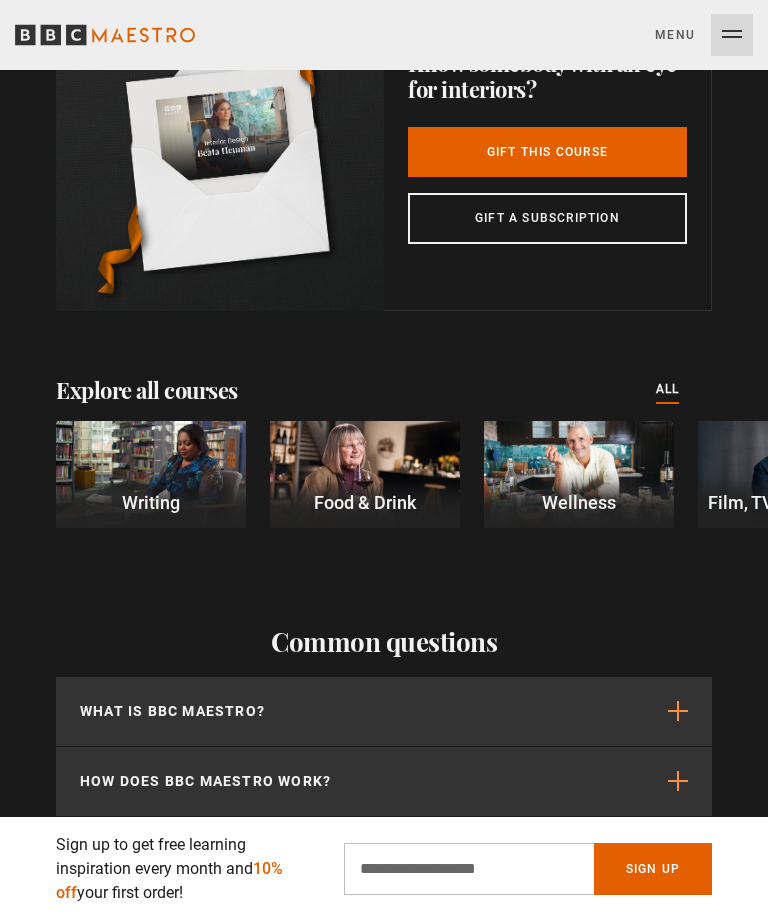 click on "Explore all courses" at bounding box center [147, 390] 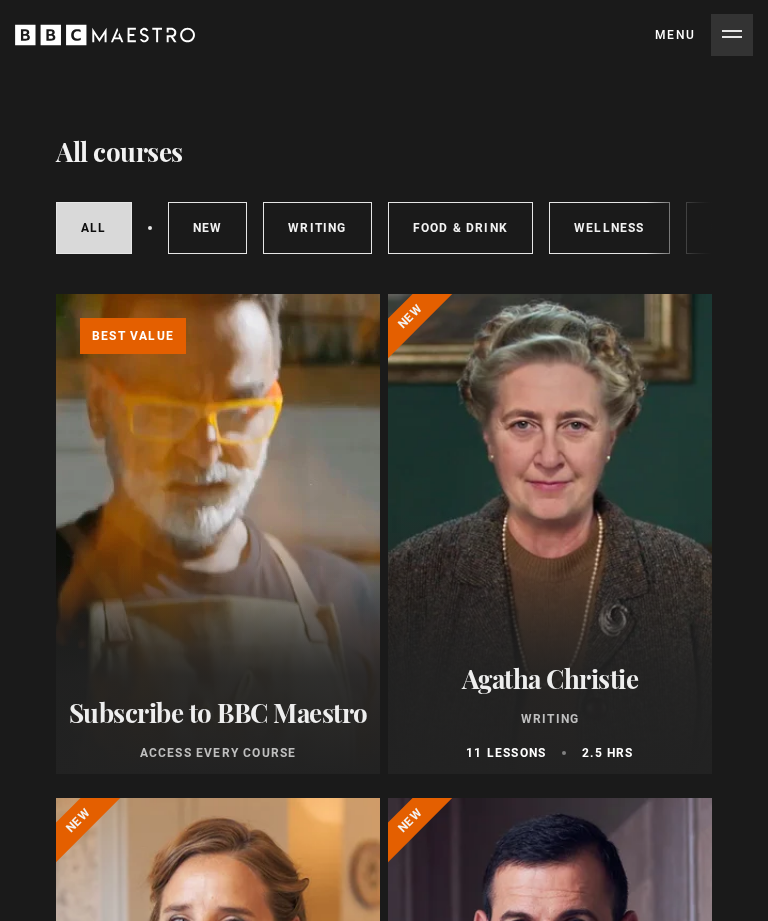 scroll, scrollTop: 0, scrollLeft: 0, axis: both 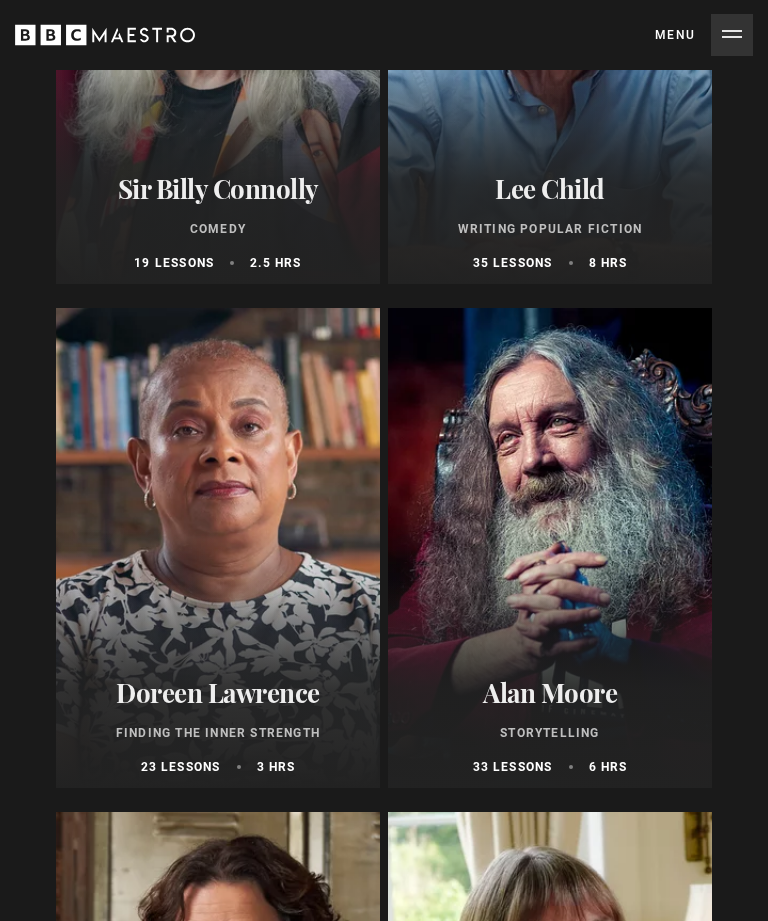 click at bounding box center [218, 549] 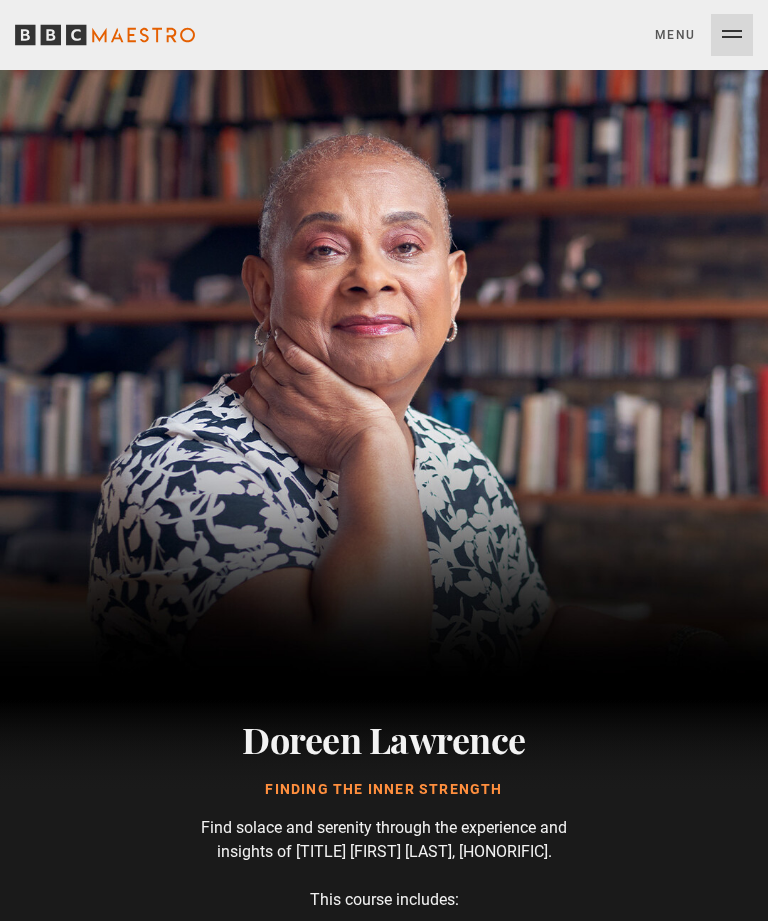 scroll, scrollTop: 0, scrollLeft: 0, axis: both 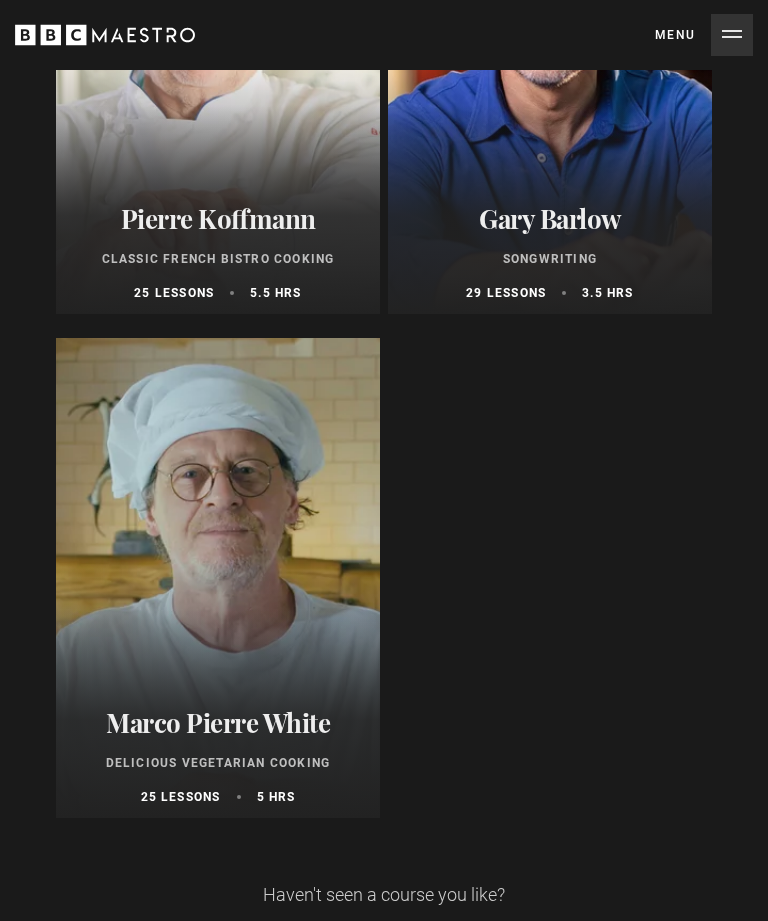 click at bounding box center (218, 578) 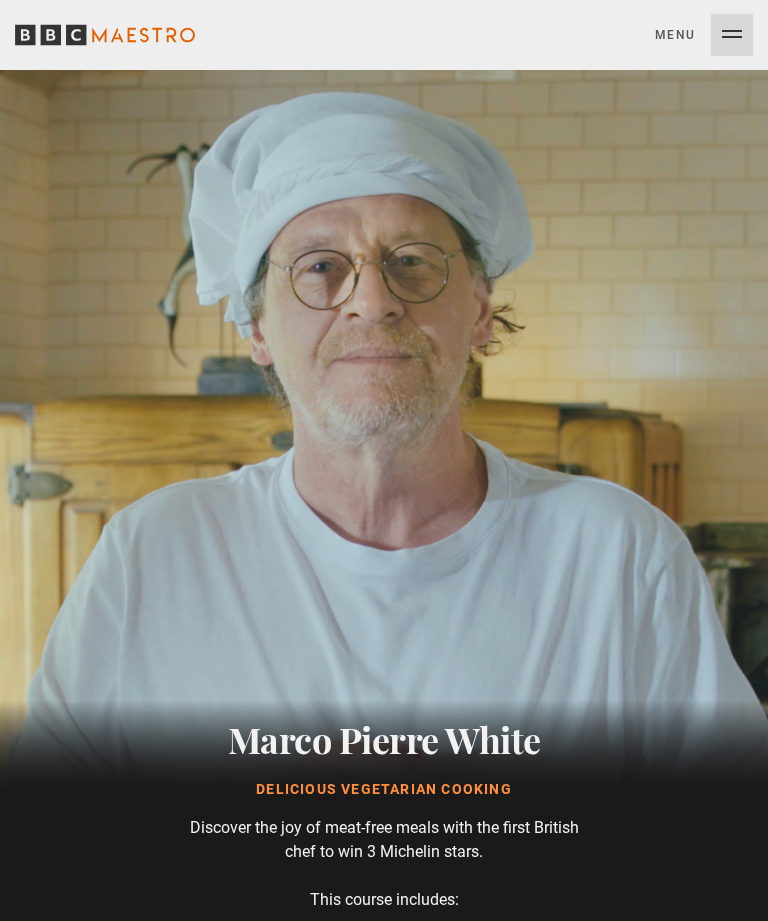 scroll, scrollTop: 0, scrollLeft: 0, axis: both 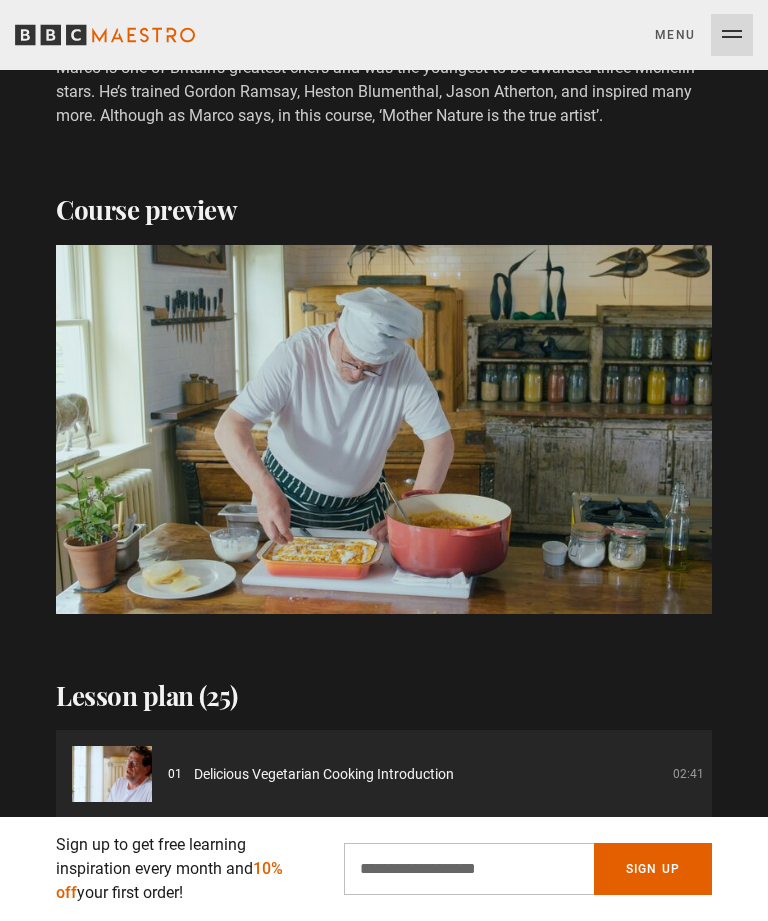 click on "Video Player is loading. Play Course overview for Delicious Vegetarian Cooking with Marco Pierre White Watch preview 10s Skip Back 10 seconds Pause 10s Skip Forward 10 seconds Loaded :  46.22% Pause Mute Current Time  0:06 - Duration  1:48 1x Playback Rate 2x 1.5x 1x , selected 0.5x Captions captions off , selected English  Captions This is a modal window.
Ready to get started?
Buy Course
Gift course
Restart" at bounding box center [384, 429] 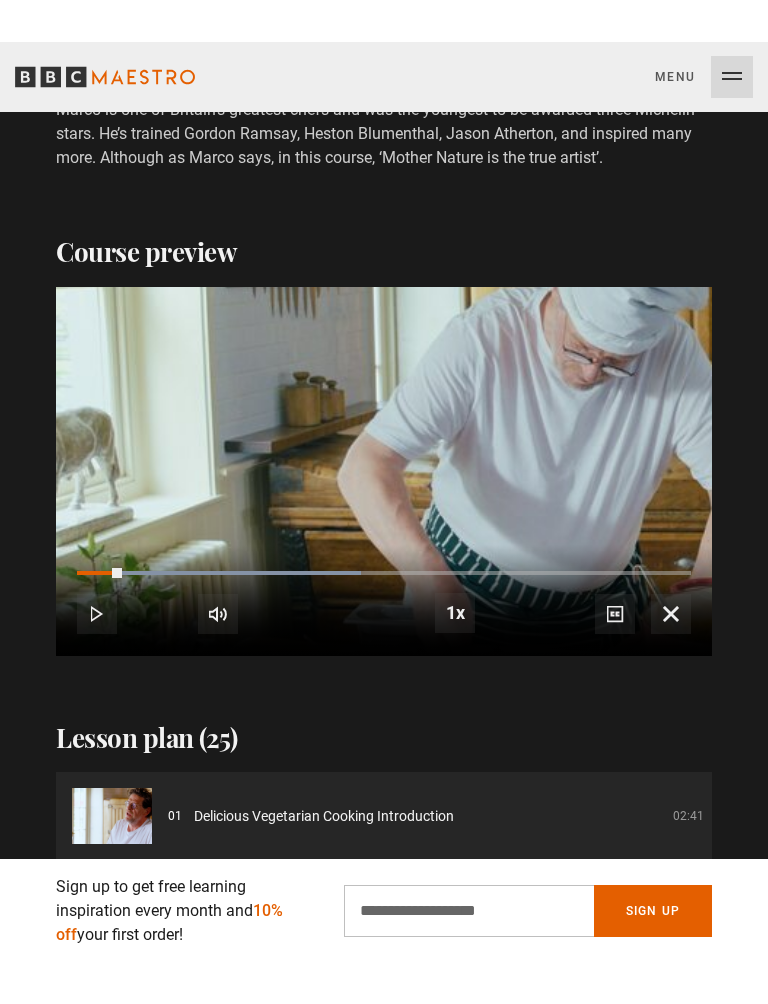 scroll, scrollTop: 20, scrollLeft: 0, axis: vertical 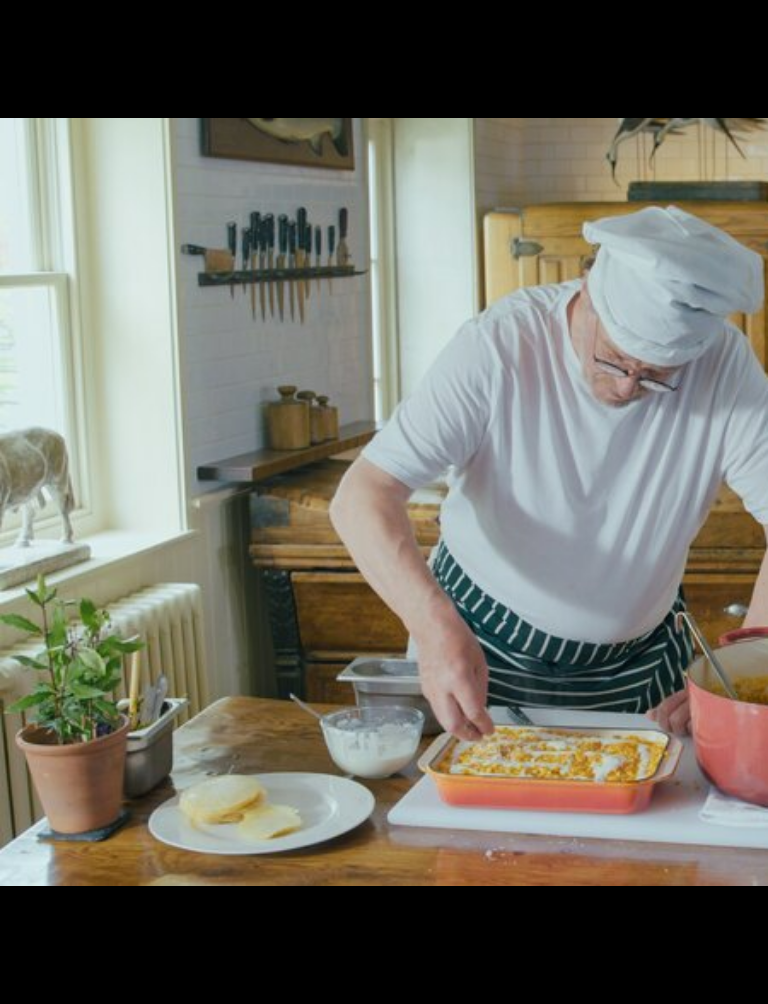 click on "Video Player is loading. Play Course overview for Delicious Vegetarian Cooking with Marco Pierre White Watch preview 10s Skip Back 10 seconds Pause 10s Skip Forward 10 seconds Loaded :  96.96% Pause Mute Current Time  1:40 - Duration  1:48 1x Playback Rate 2x 1.5x 1x , selected 0.5x Captions captions off , selected English  Captions This is a modal window.
Ready to get started?
Buy Course
Gift course
Restart" at bounding box center (384, 502) 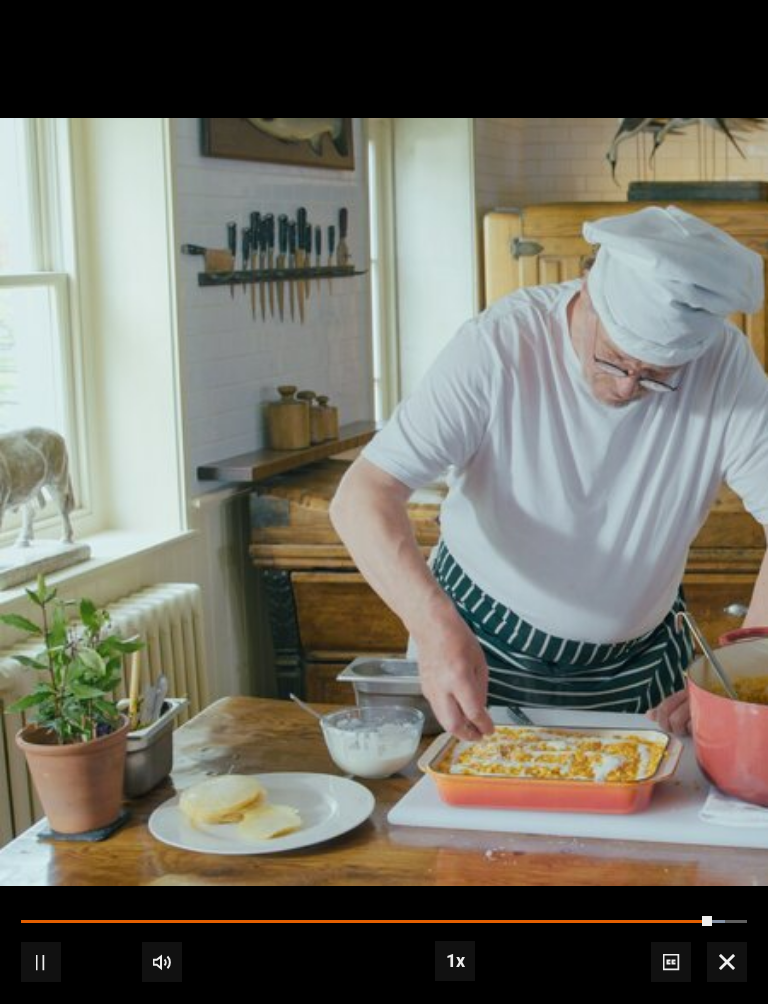 scroll, scrollTop: 0, scrollLeft: 3366, axis: horizontal 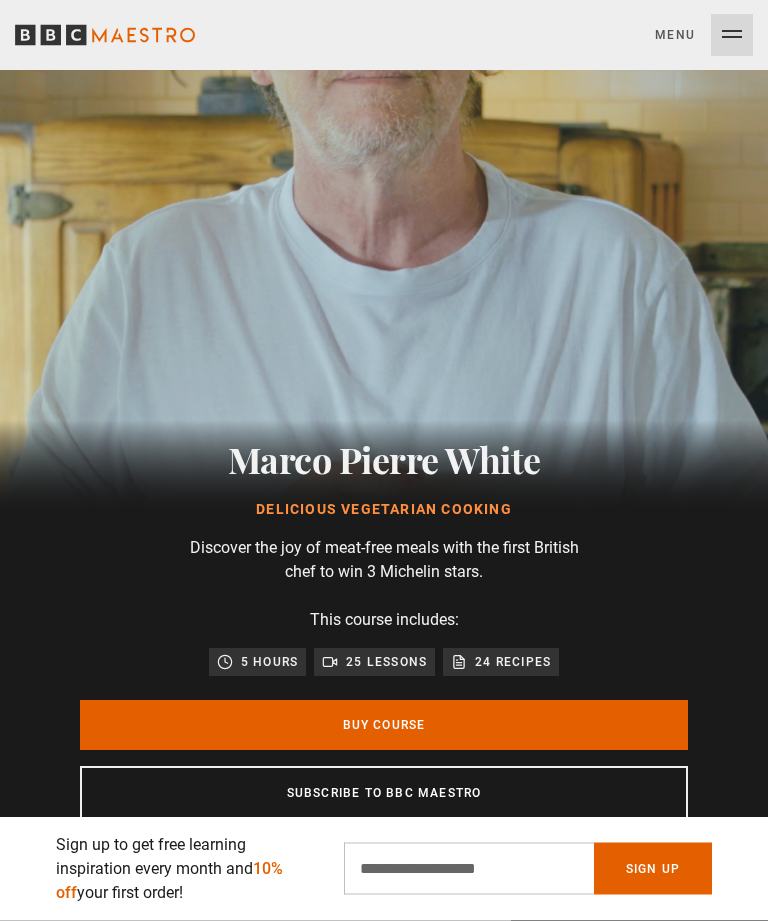 click on "Menu
Close" at bounding box center [704, 35] 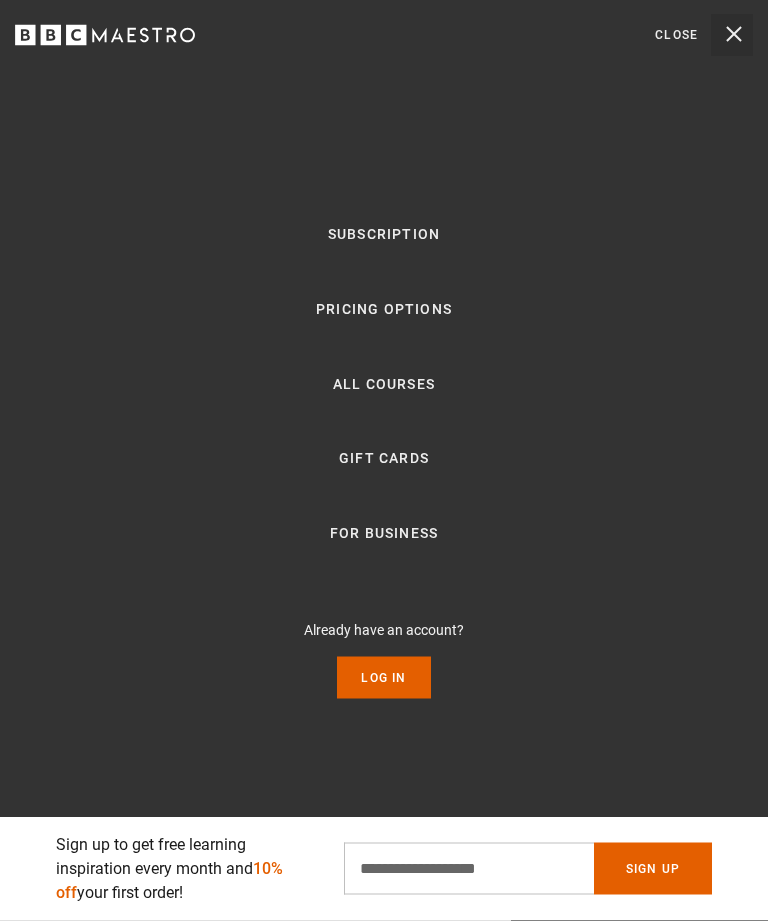 scroll, scrollTop: 280, scrollLeft: 0, axis: vertical 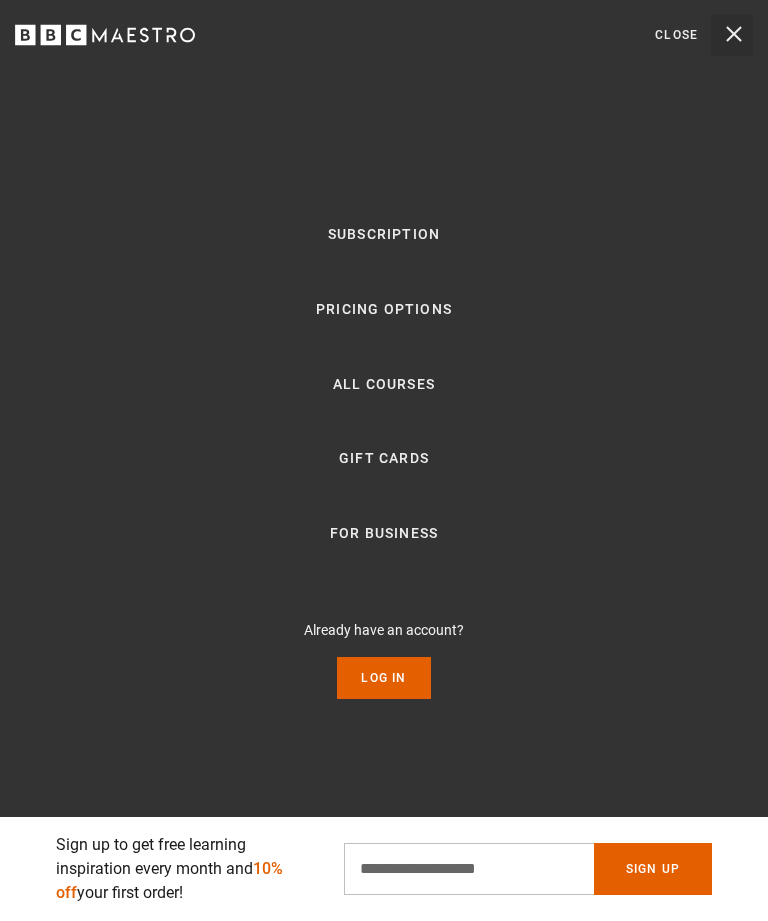 click on "All Courses" at bounding box center (384, 385) 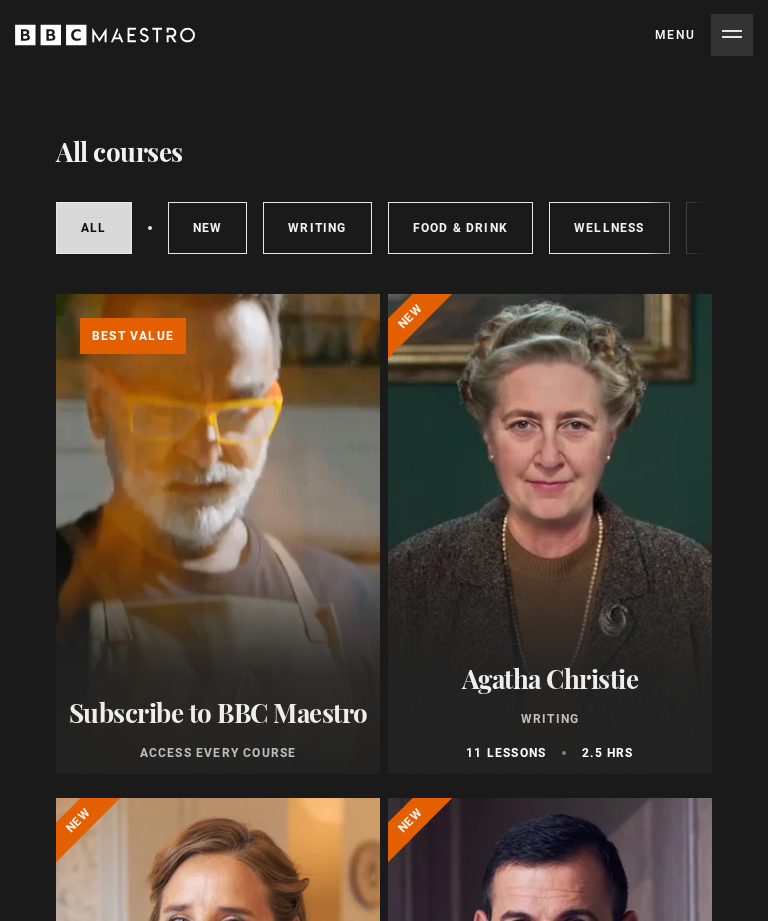 scroll, scrollTop: 0, scrollLeft: 0, axis: both 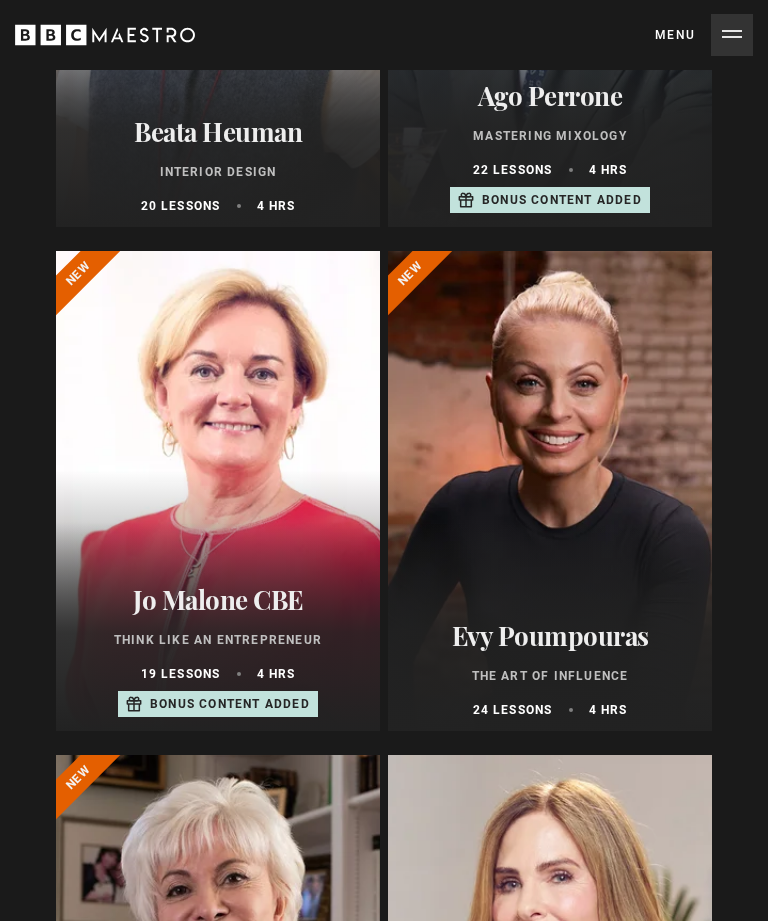 click at bounding box center (550, 492) 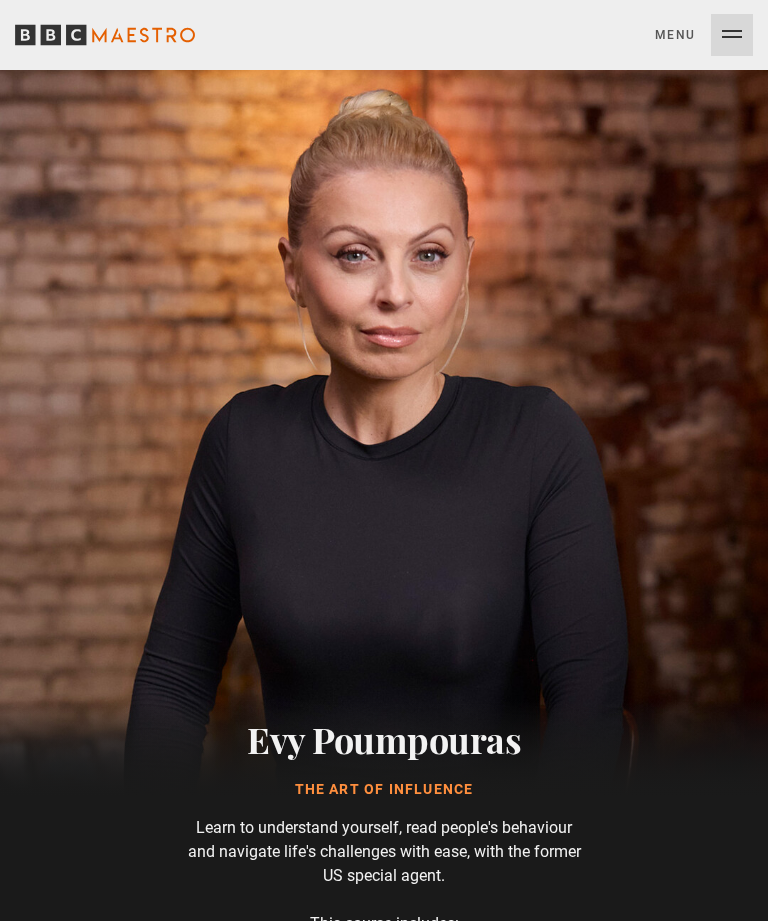 scroll, scrollTop: 30, scrollLeft: 0, axis: vertical 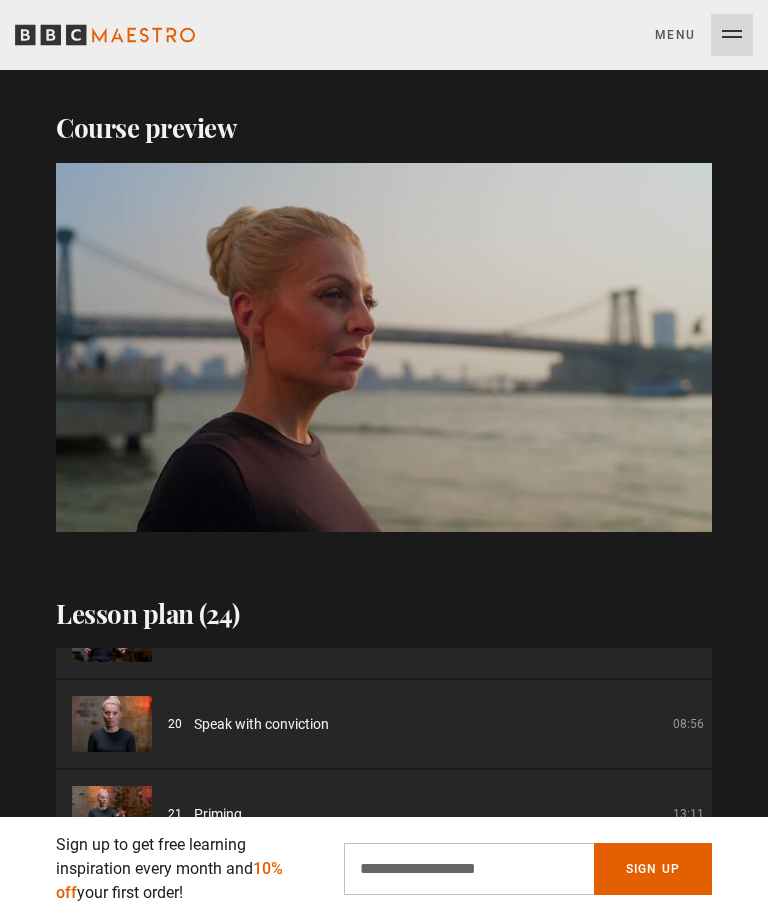 click on "Lesson plan (24)
01
Introduction
05:01
02
Part one: understanding you
02:30
03
Self-awareness
14:44
04
Self-regulation
07:03
05
Self-respect
10:10
06
Self-confidence
07:59
07
Self-projection
14:11" at bounding box center (384, 830) 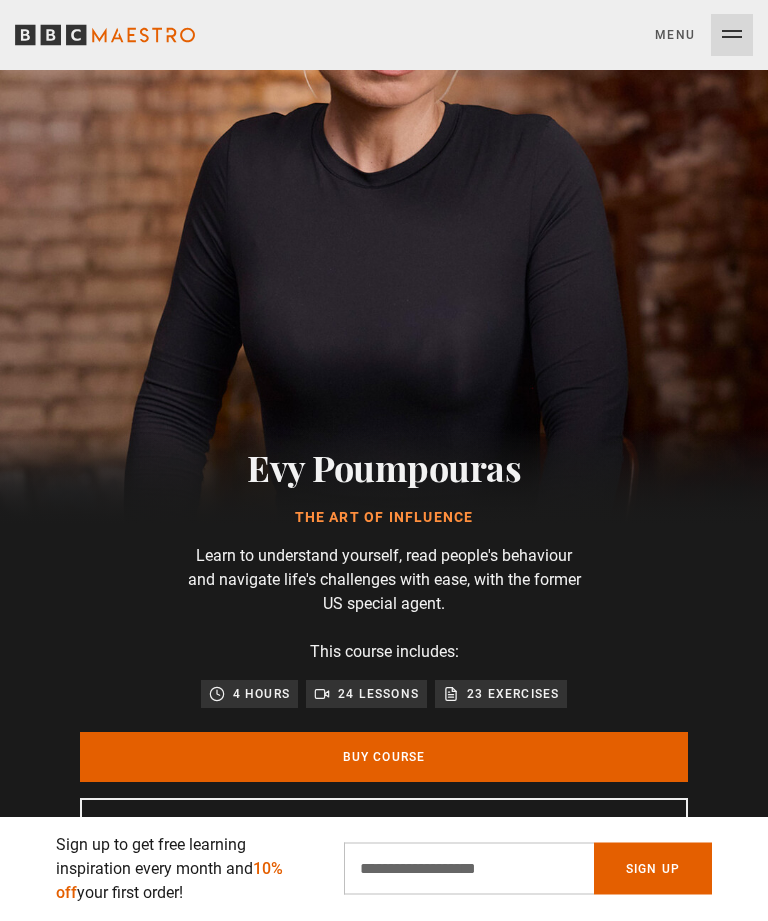 scroll, scrollTop: 0, scrollLeft: 0, axis: both 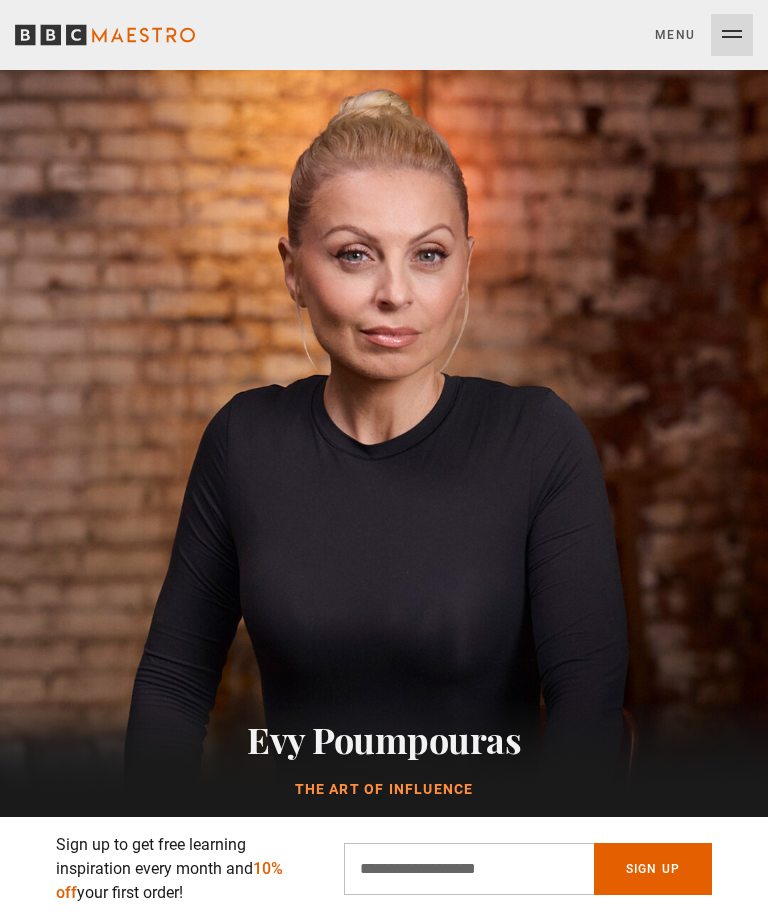 click on "Menu
Close" at bounding box center (704, 35) 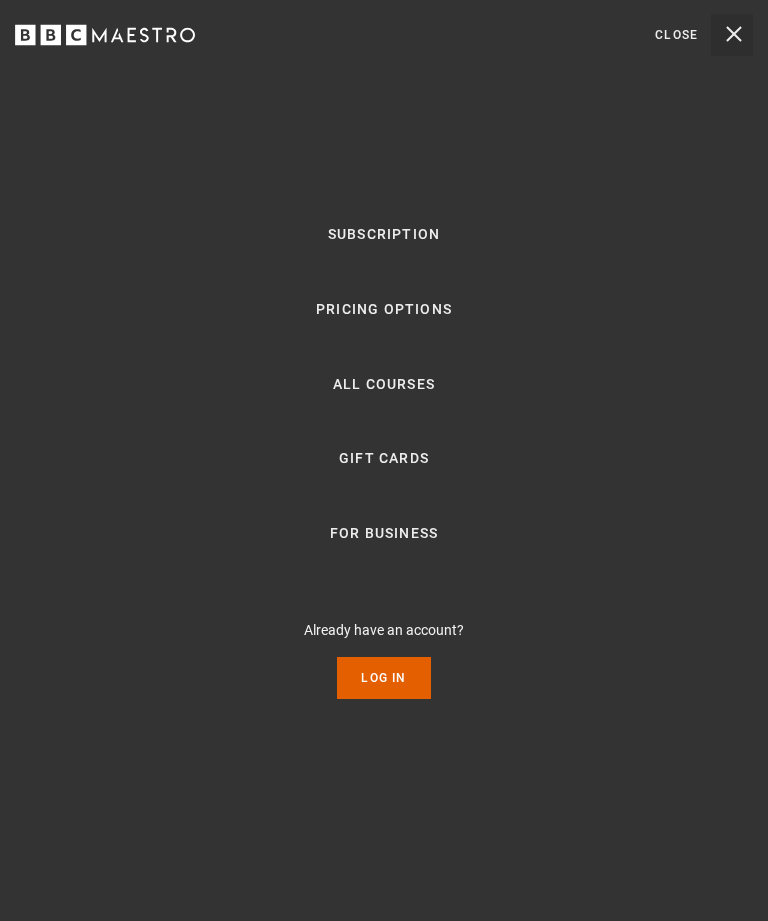 click on "Pricing Options" at bounding box center (384, 310) 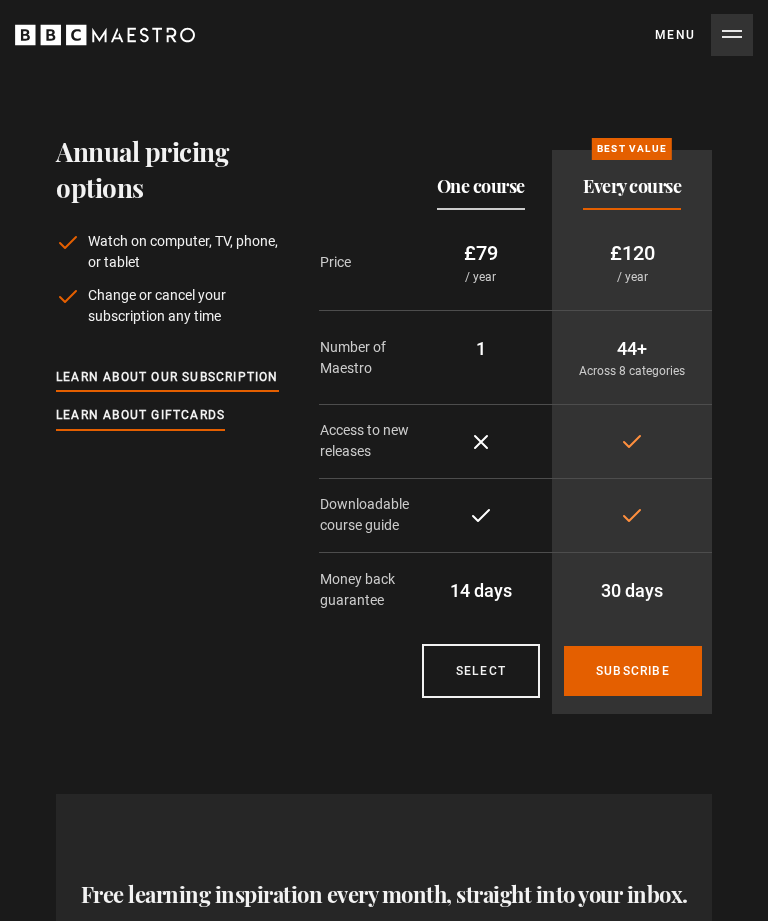 scroll, scrollTop: 0, scrollLeft: 0, axis: both 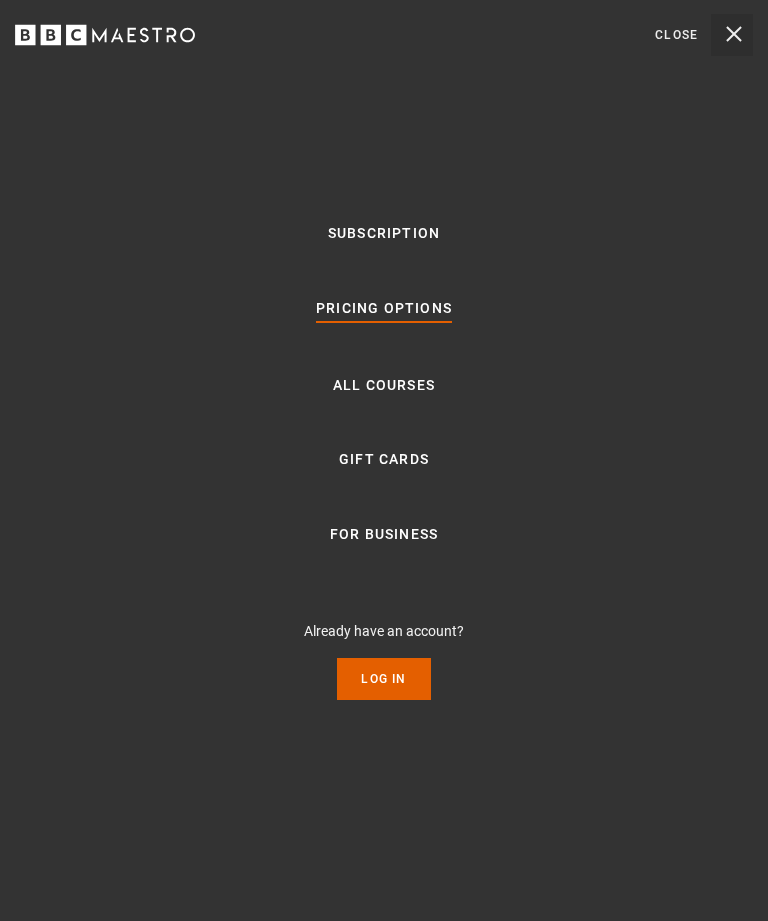 click on "Subscription
Pricing Options
All Courses
Gift Cards
For business
Already have an account?
Log In" at bounding box center [384, 460] 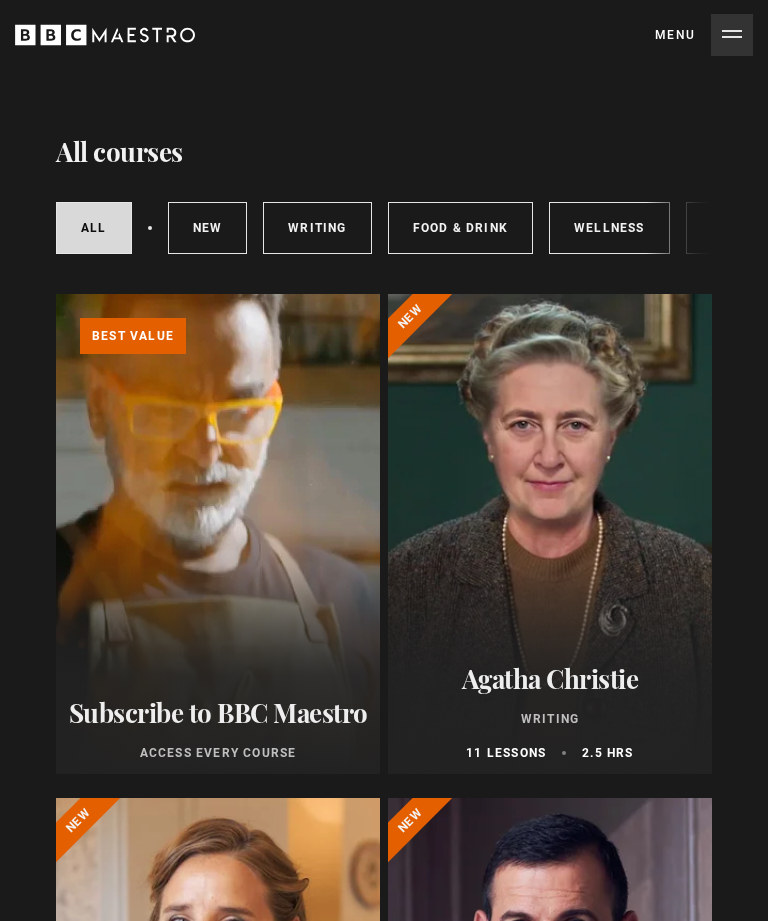 scroll, scrollTop: 0, scrollLeft: 0, axis: both 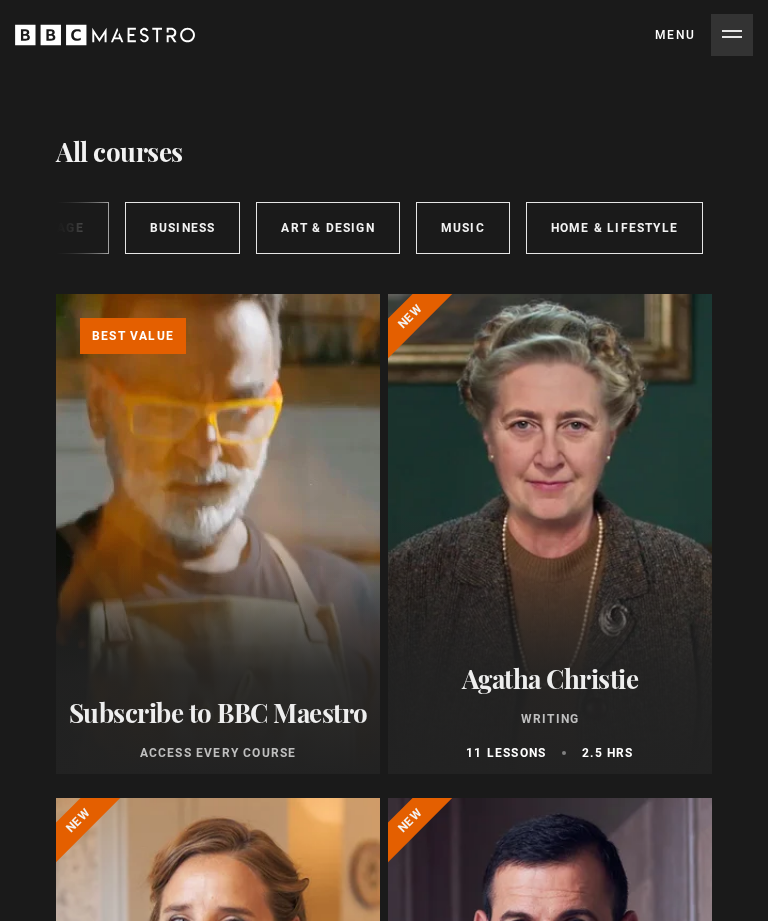 click on "Home & Lifestyle" at bounding box center (614, 228) 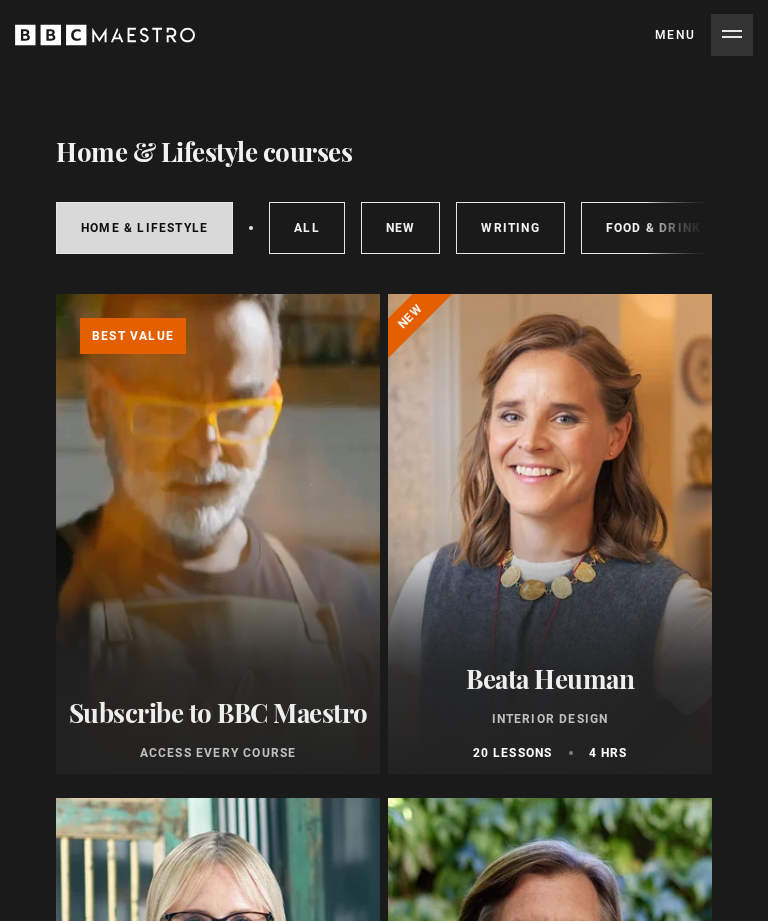 scroll, scrollTop: 0, scrollLeft: 0, axis: both 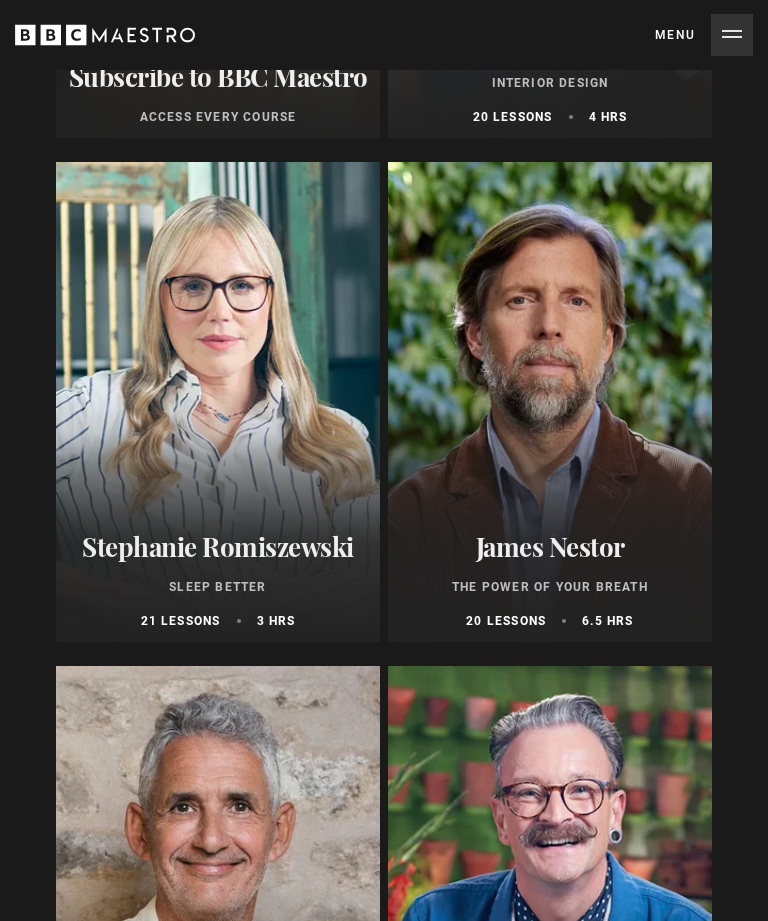 click at bounding box center (218, 402) 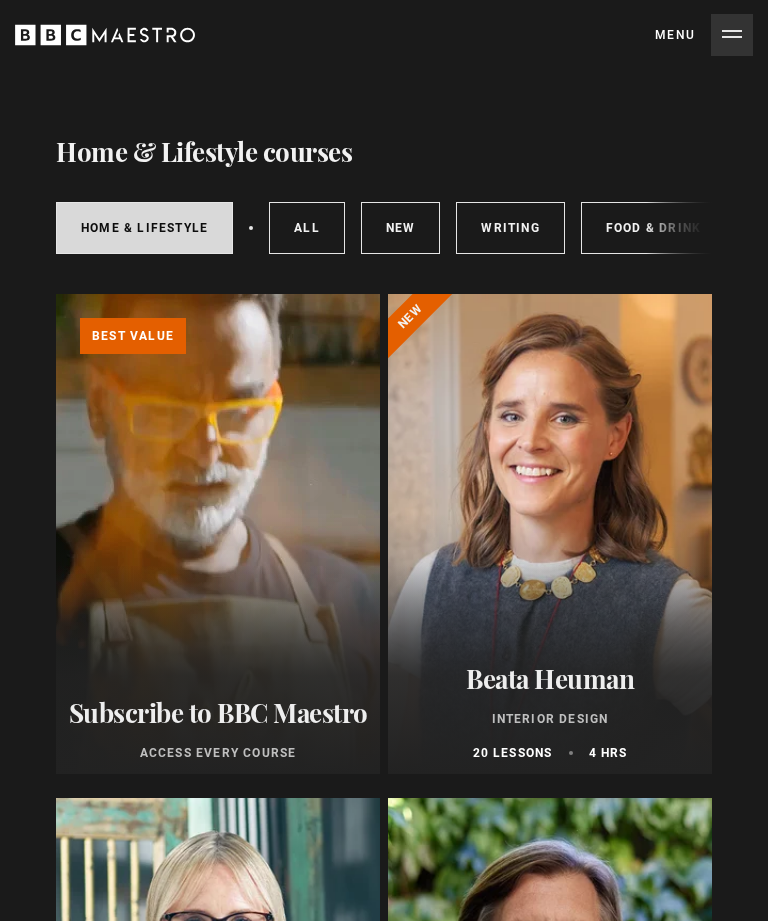 click at bounding box center [550, 534] 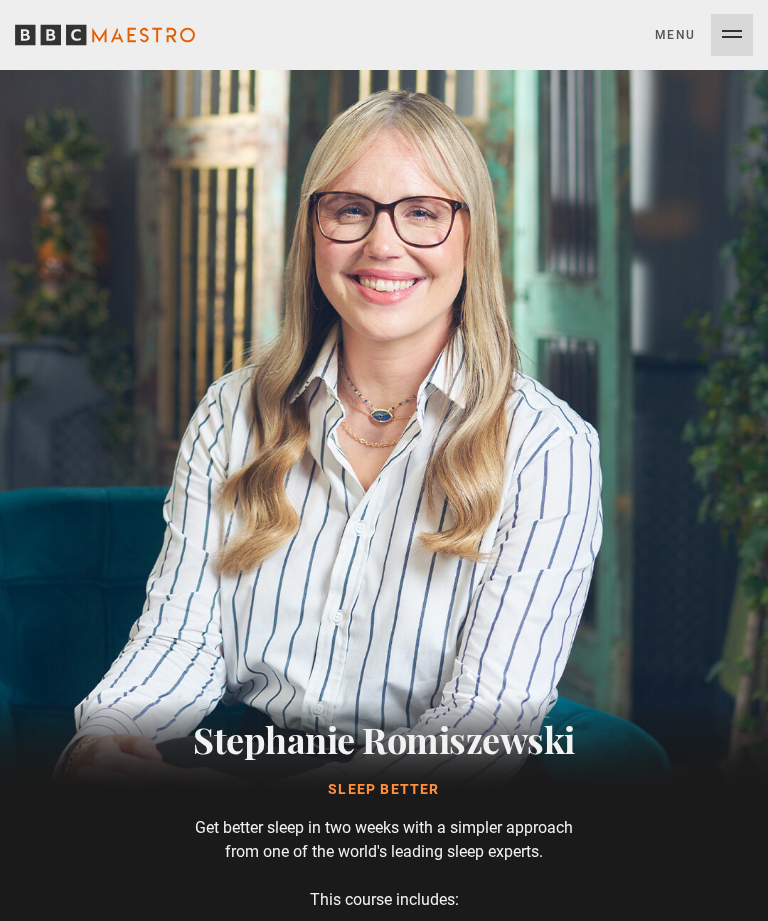 scroll, scrollTop: 19, scrollLeft: 0, axis: vertical 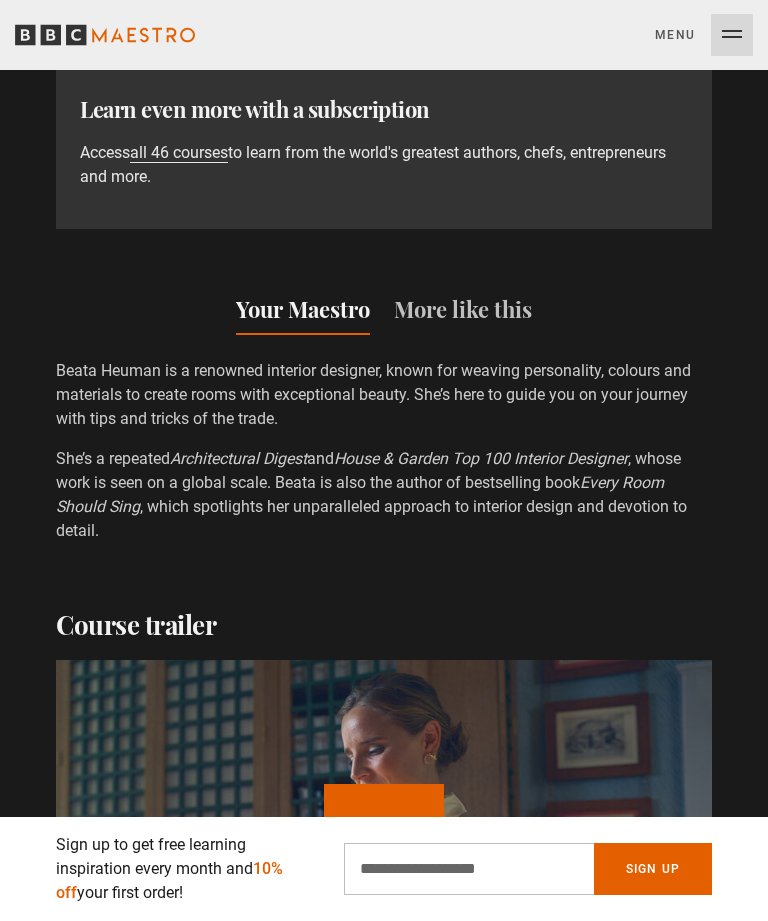 click on "More like this" at bounding box center [463, 314] 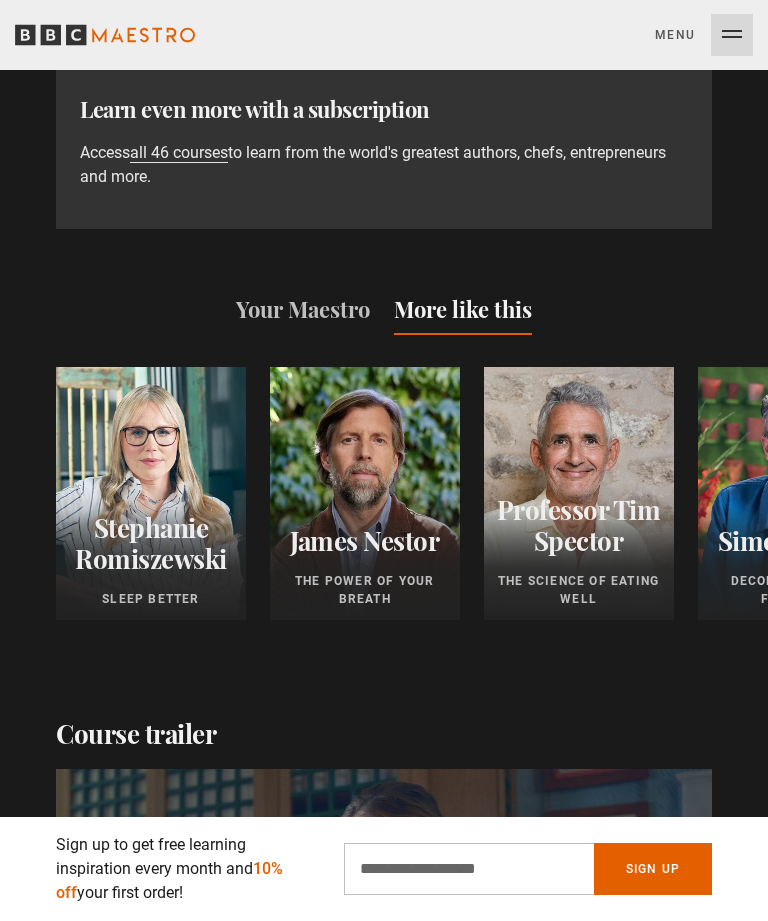 scroll, scrollTop: 0, scrollLeft: 306, axis: horizontal 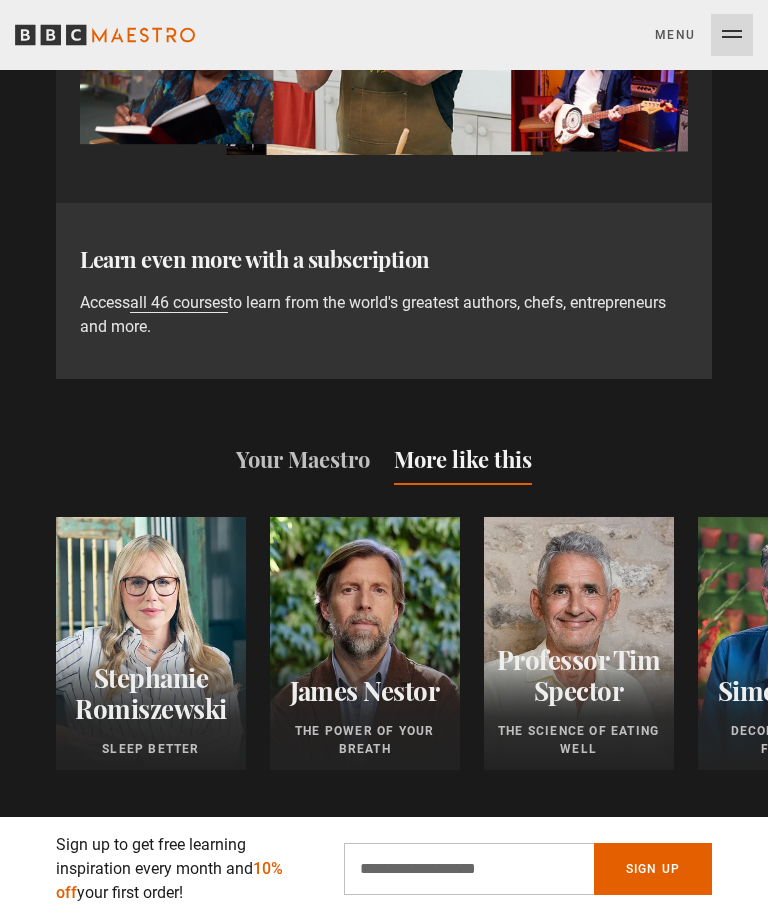 click on "Your Maestro" at bounding box center [303, 464] 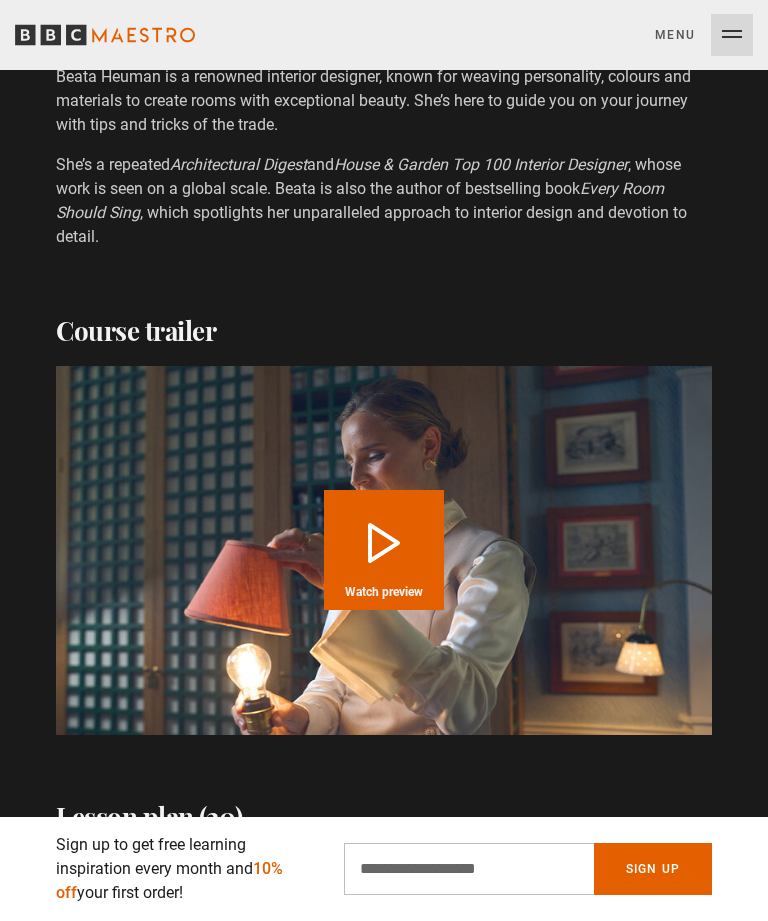 scroll, scrollTop: 2222, scrollLeft: 0, axis: vertical 